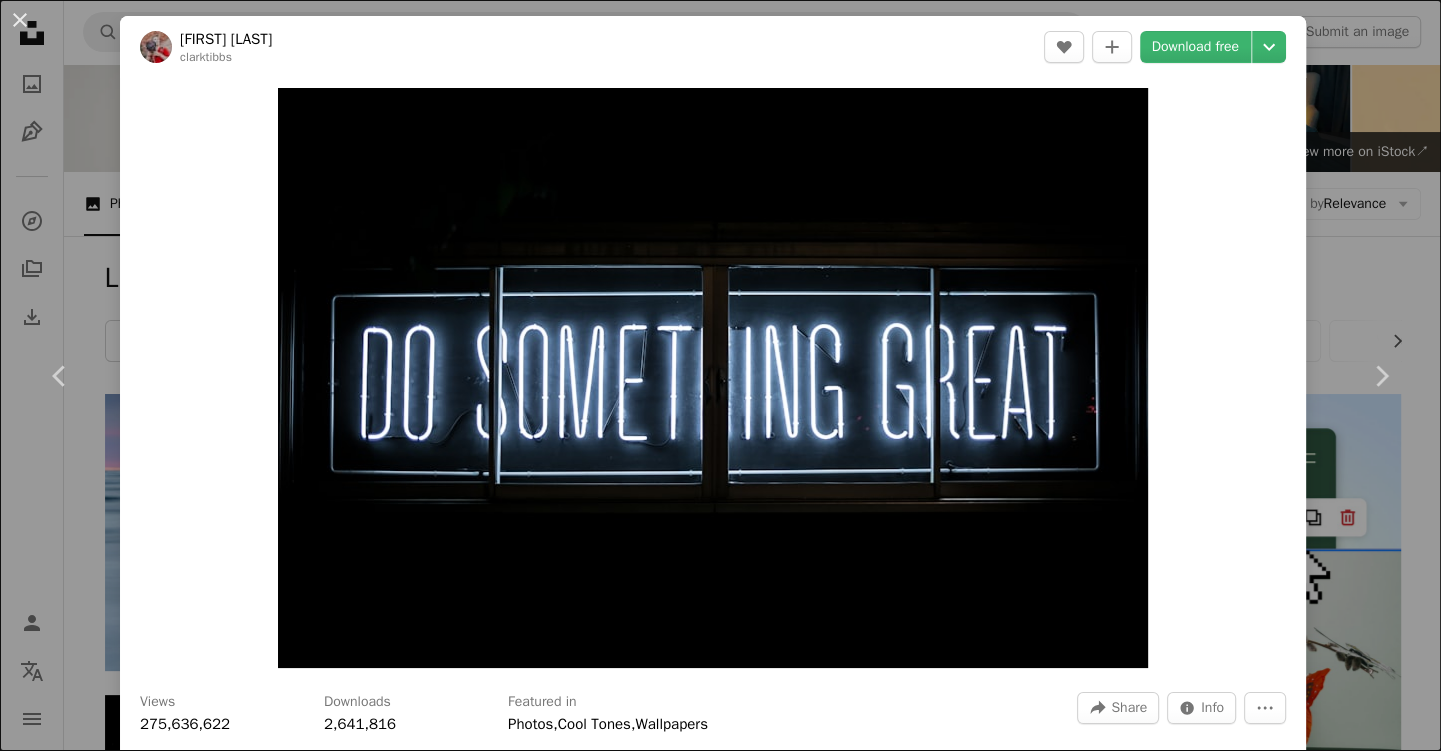 scroll, scrollTop: 106, scrollLeft: 0, axis: vertical 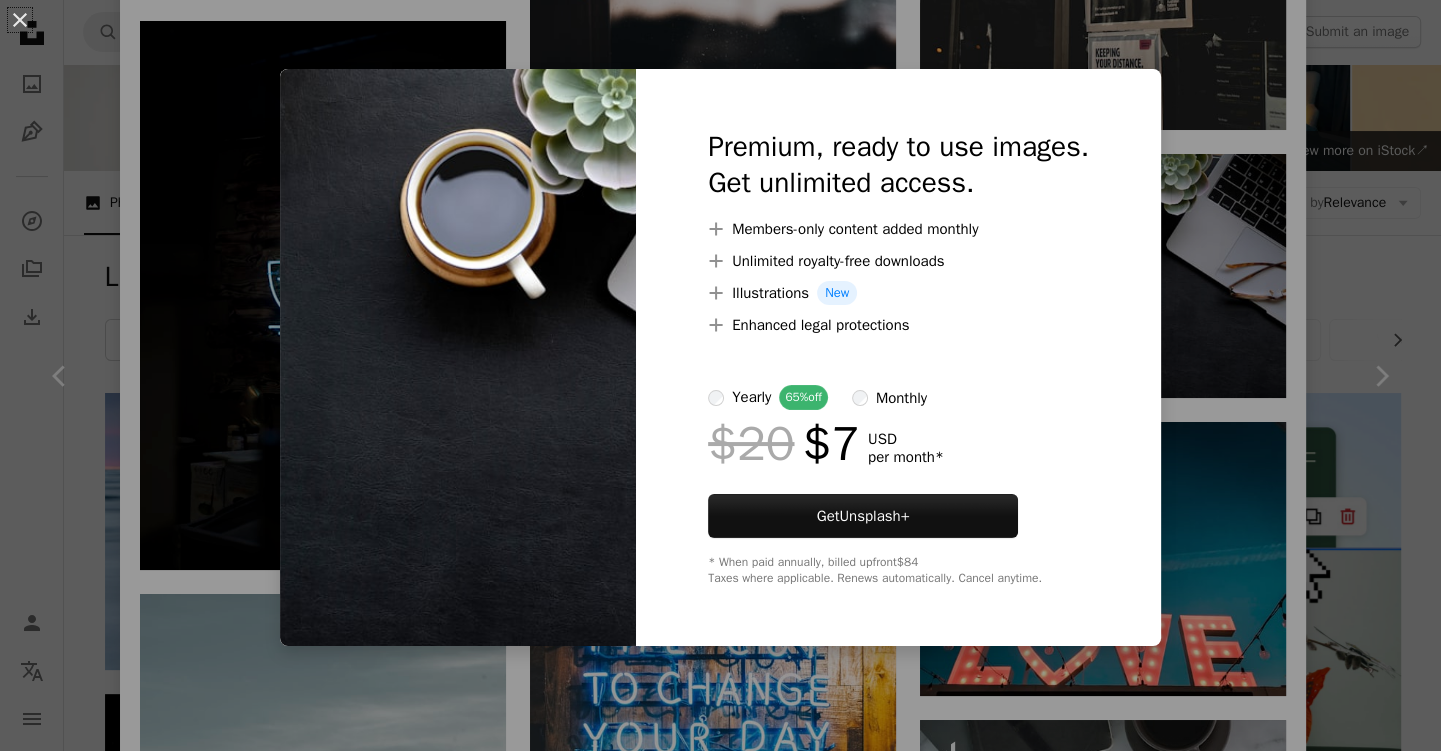 click on "An X shape Premium, ready to use images. Get unlimited access. A plus sign Members-only content added monthly A plus sign Unlimited royalty-free downloads A plus sign Illustrations  New A plus sign Enhanced legal protections yearly 65%  off monthly $20   $7 USD per month * Get  Unsplash+ * When paid annually, billed upfront  $84 Taxes where applicable. Renews automatically. Cancel anytime." at bounding box center [720, 375] 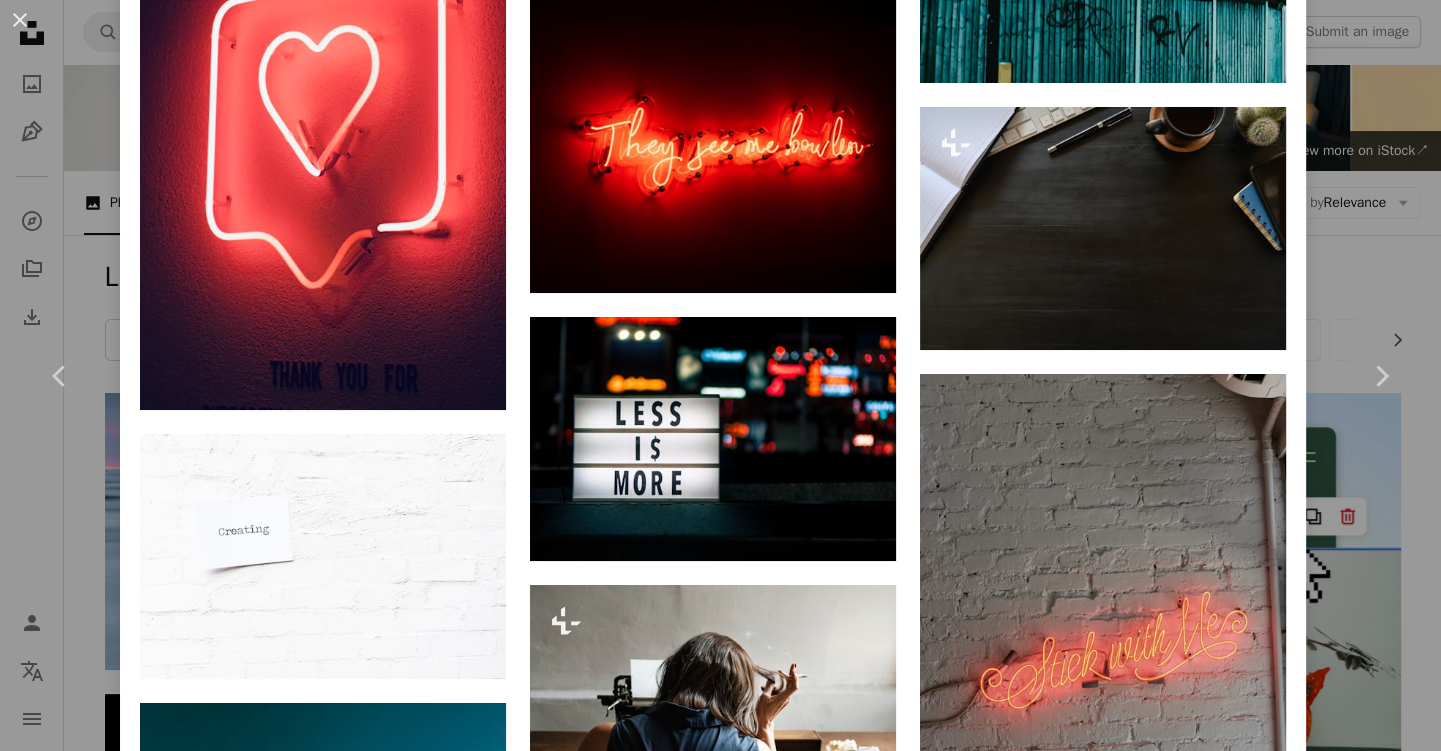 scroll, scrollTop: 0, scrollLeft: 0, axis: both 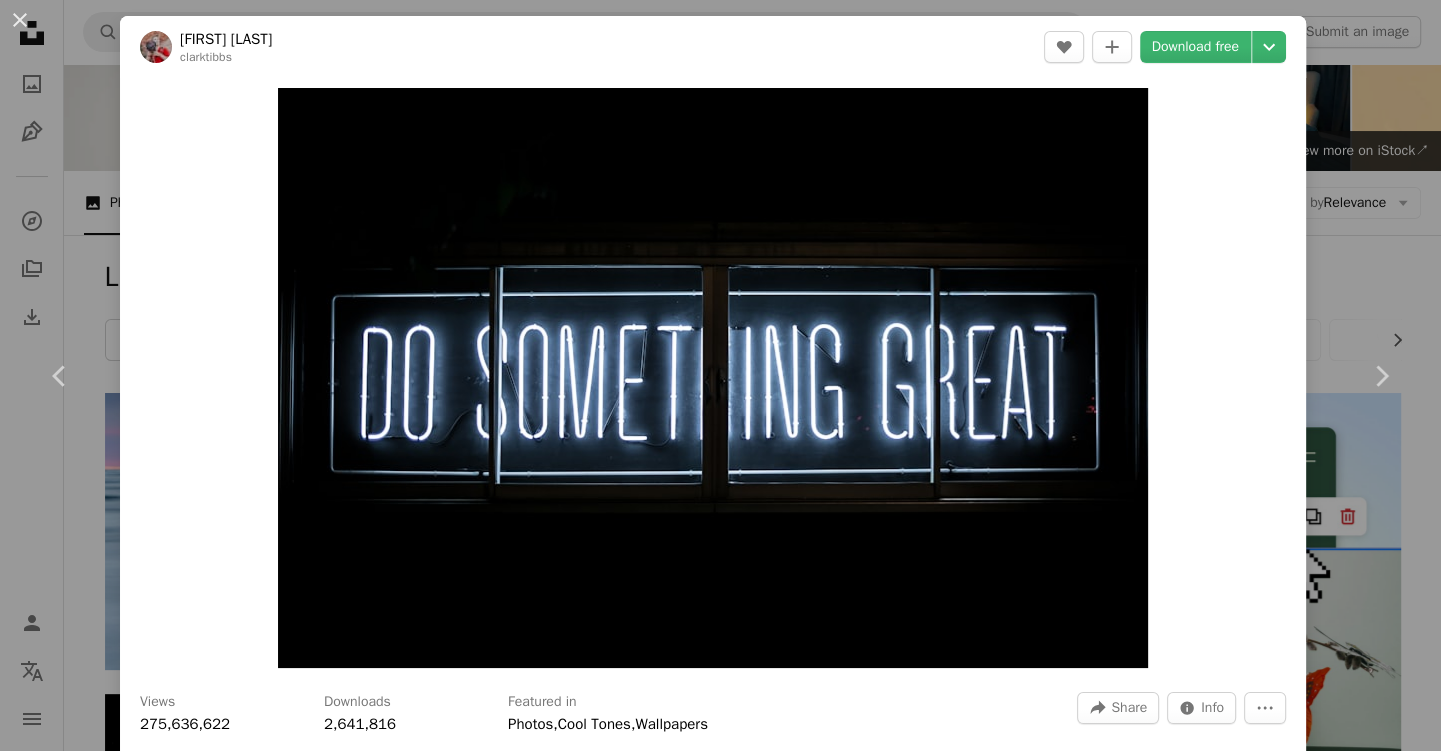 click on "An X shape Chevron left Chevron right Clark Tibbs clarktibbs A heart A plus sign Download free Chevron down Zoom in Views 275,636,622 Downloads 2,641,816 Featured in Photos ,  Cool Tones ,  Wallpapers A forward-right arrow Share Info icon Info More Actions Do Something Great A map marker Birmingham, United States Calendar outlined Published on  September 7, 2017 Camera Canon, EOS 6D Safety Free to use under the  Unsplash License city black night light motivation neon sign lights neon light neon sign fundraising great do something great motivate do something wallpaper background office business motivational Free pictures Browse premium related images on iStock  |  Save 20% with code UNSPLASH20 View more on iStock  ↗ Related images A heart A plus sign Jon Tyson Arrow pointing down Plus sign for Unsplash+ A heart A plus sign Oleg Ivanov For  Unsplash+ A lock Download A heart A plus sign Prateek Katyal Available for hire A checkmark inside of a circle Arrow pointing down A heart A plus sign" at bounding box center (720, 375) 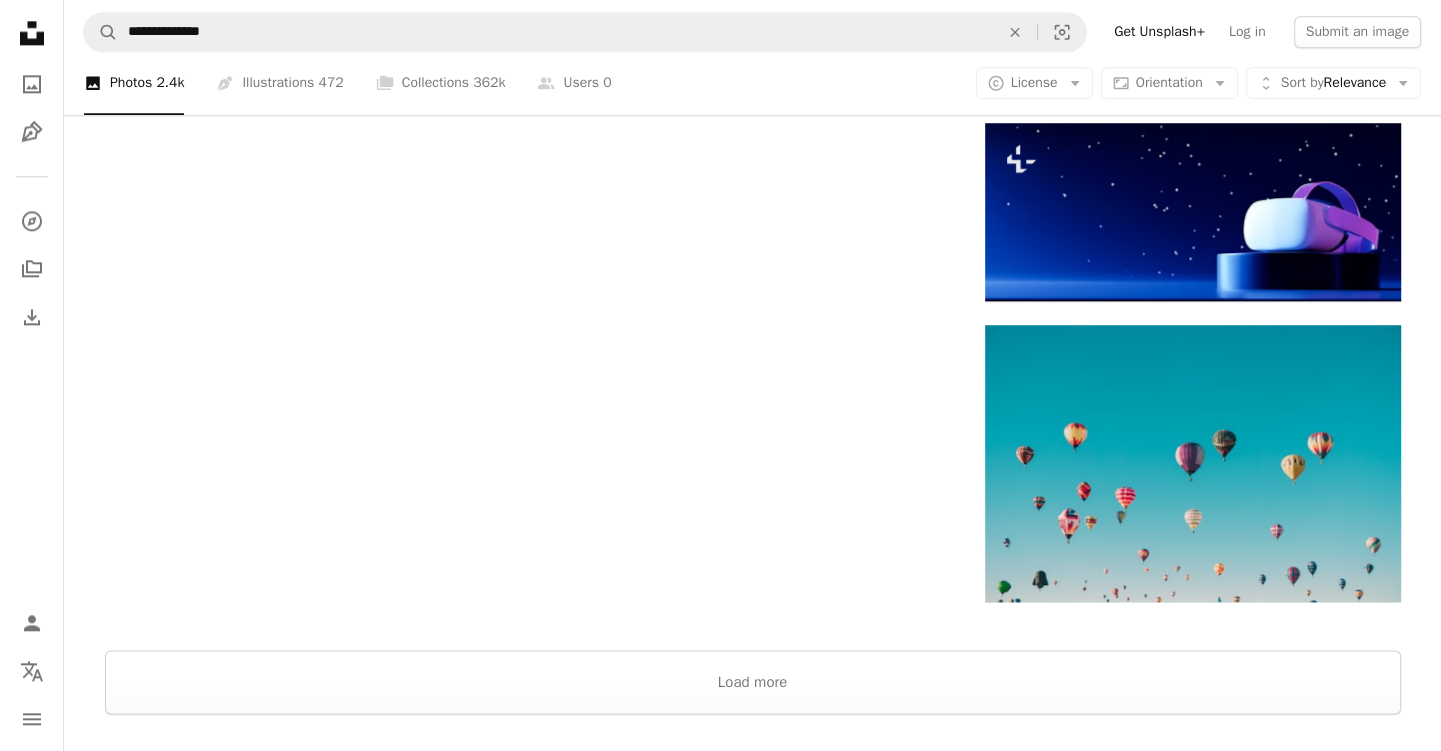 scroll, scrollTop: 2640, scrollLeft: 0, axis: vertical 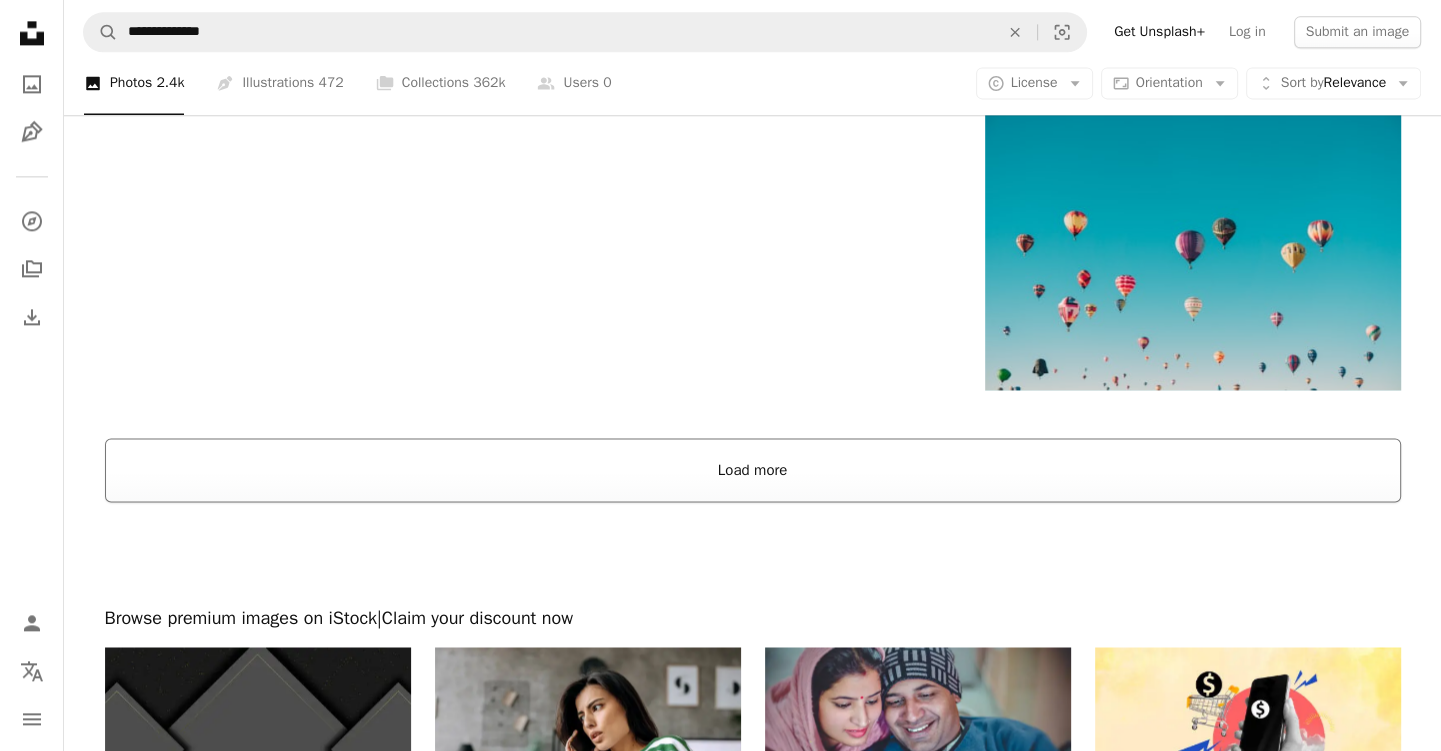 click on "Load more" at bounding box center (753, 470) 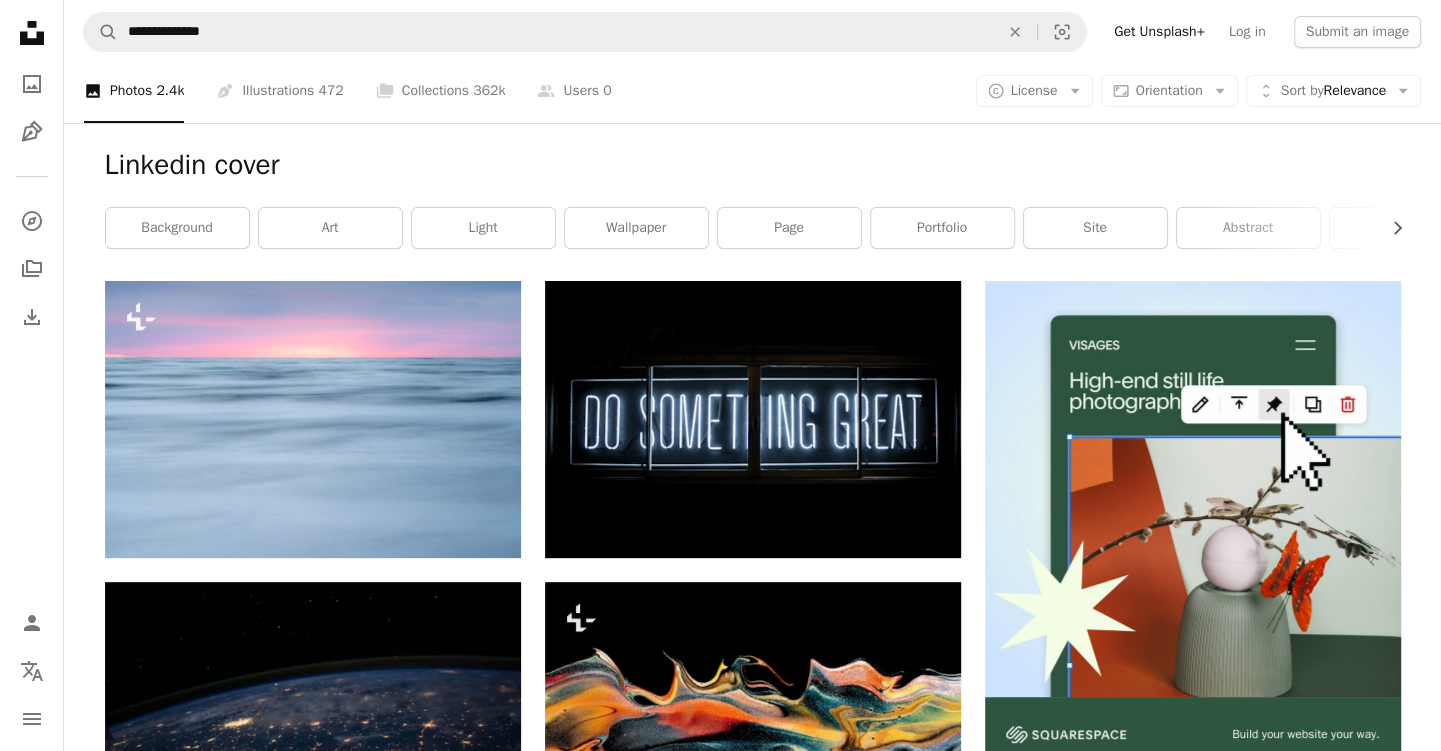 scroll, scrollTop: 0, scrollLeft: 0, axis: both 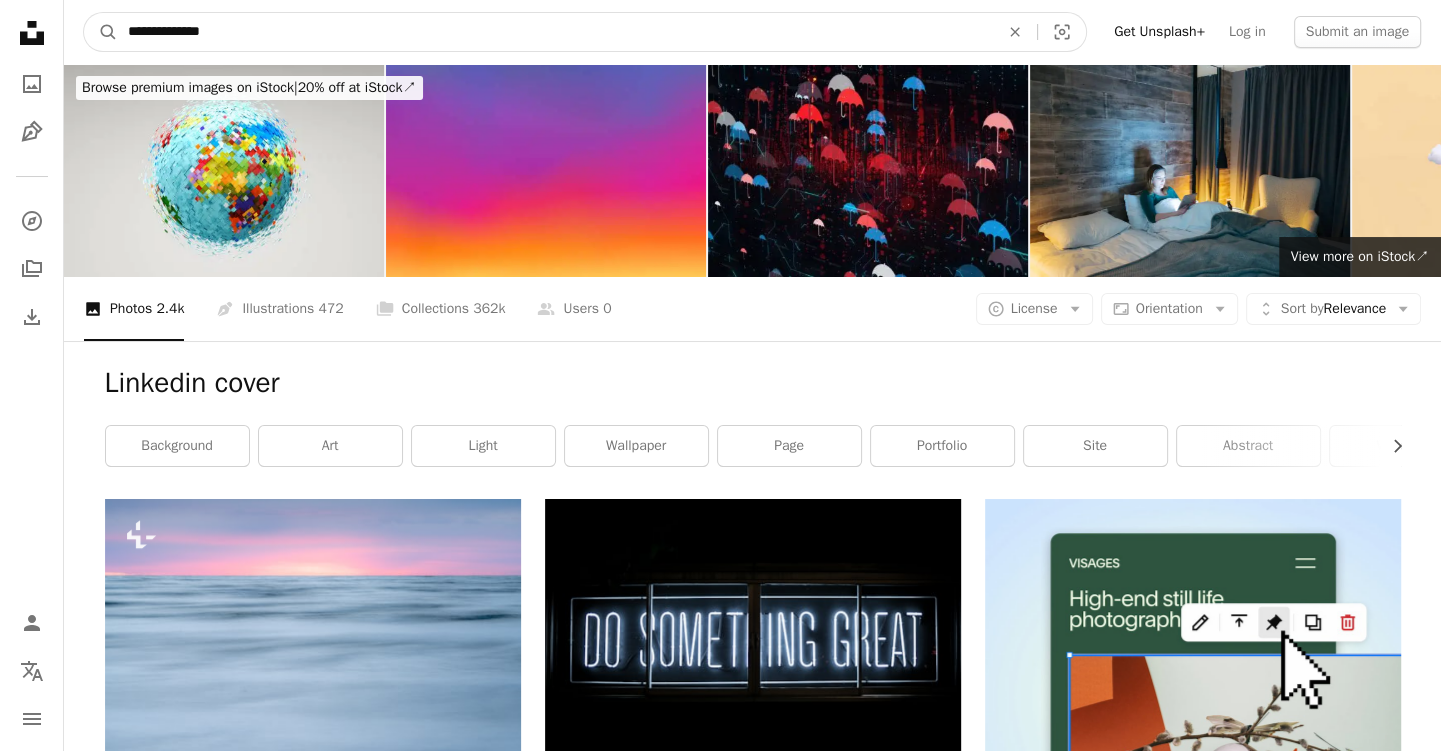 click on "**********" at bounding box center [555, 32] 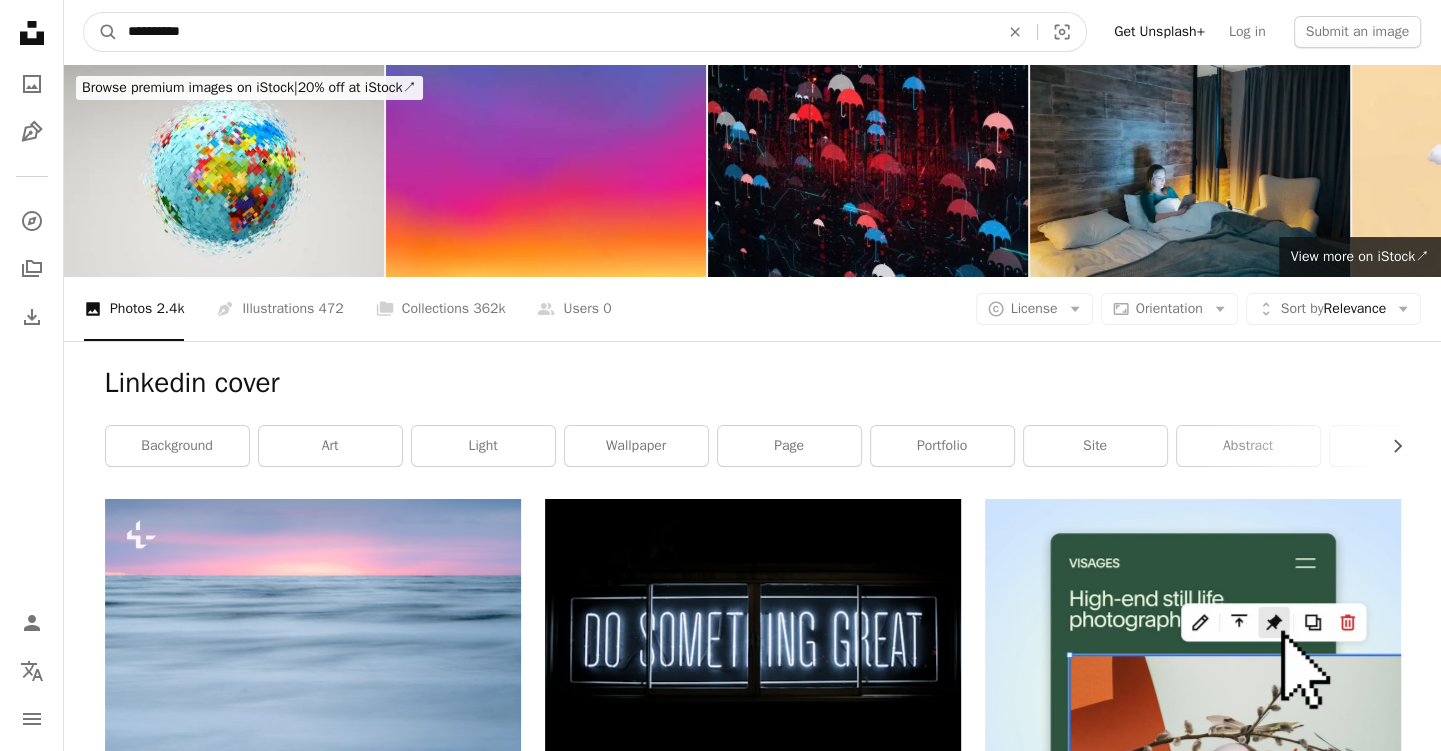 type on "**********" 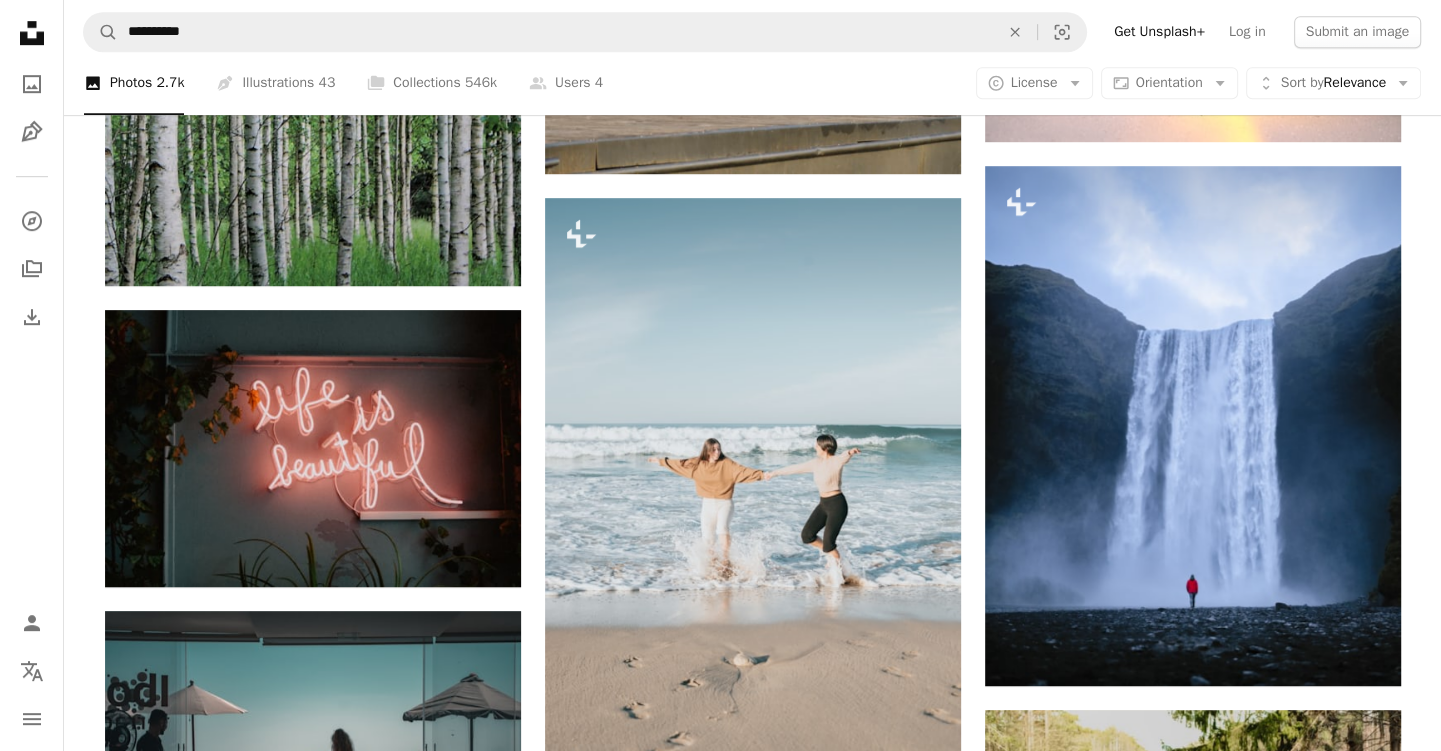 scroll, scrollTop: 0, scrollLeft: 0, axis: both 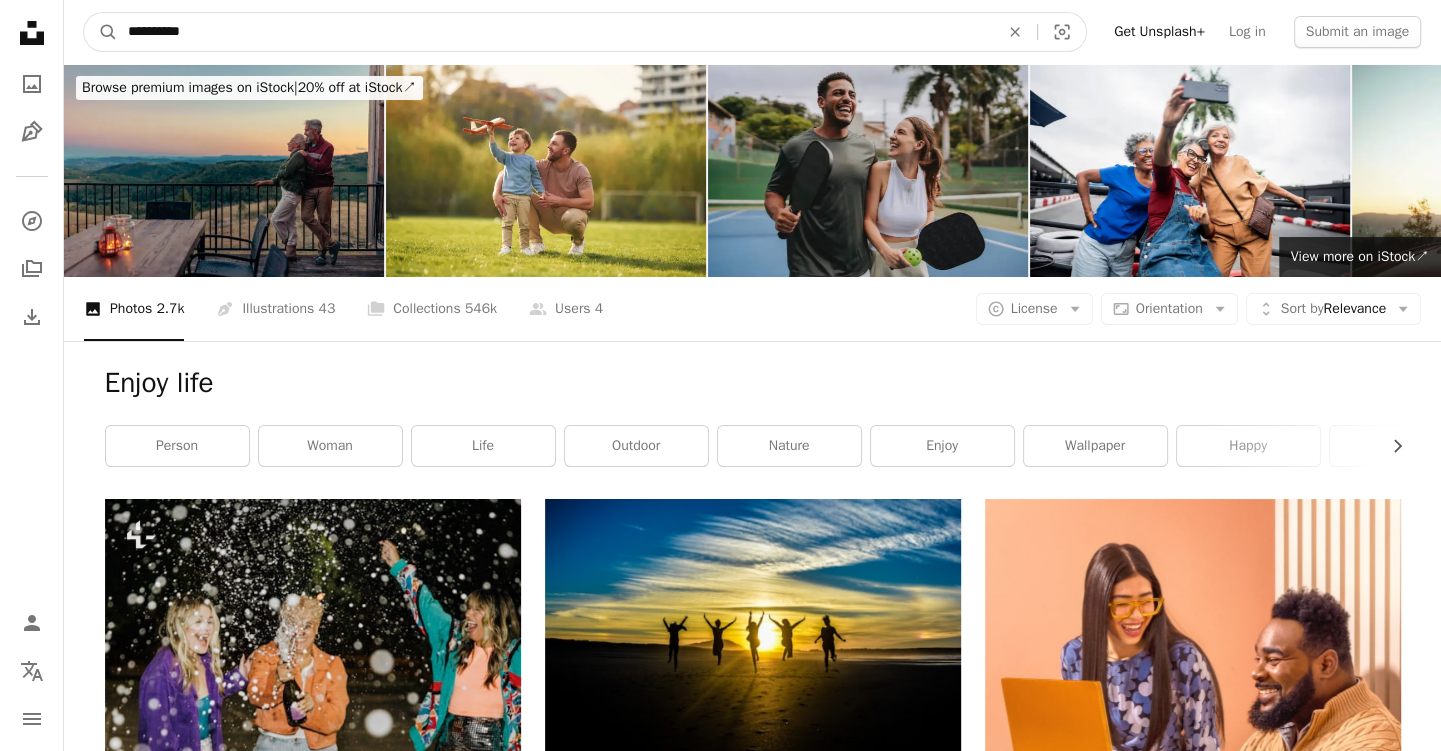 drag, startPoint x: 222, startPoint y: 30, endPoint x: 50, endPoint y: 24, distance: 172.10461 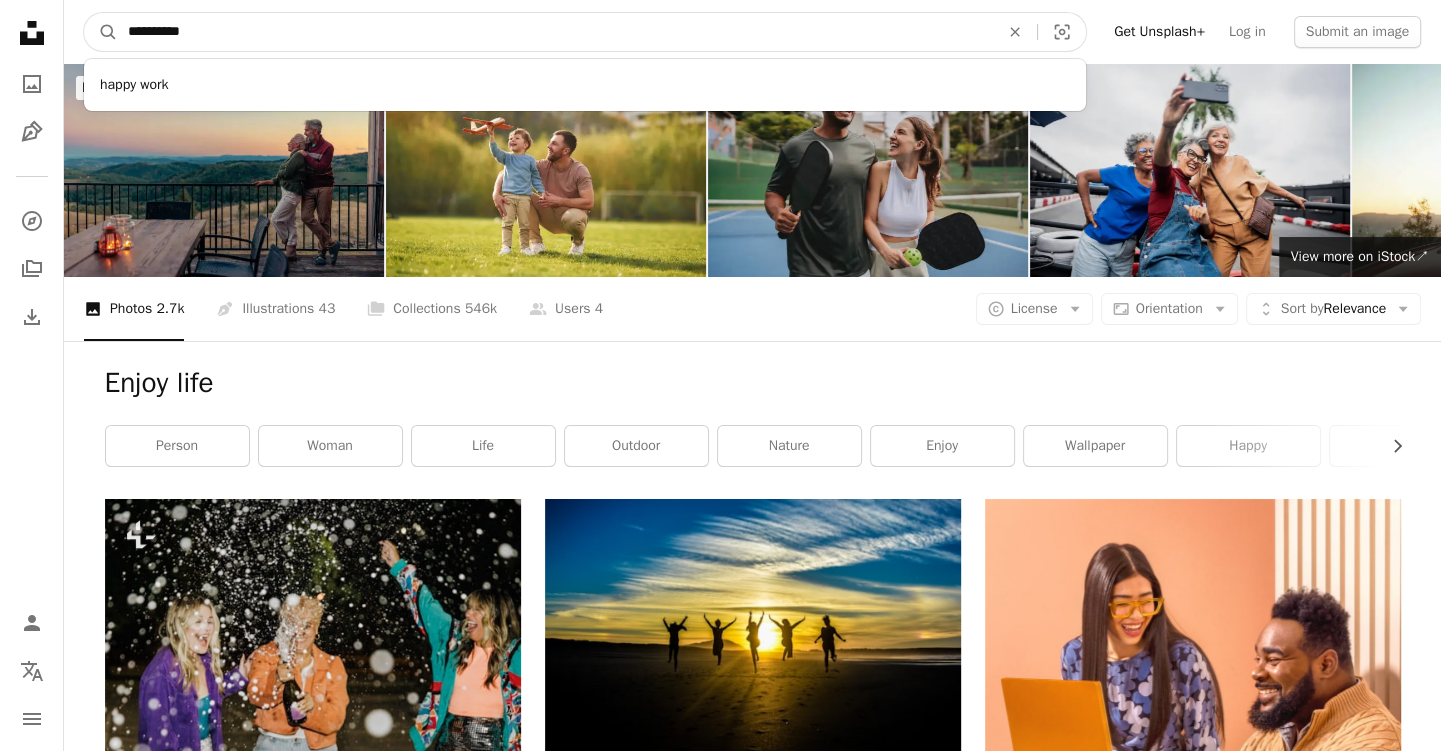 type on "**********" 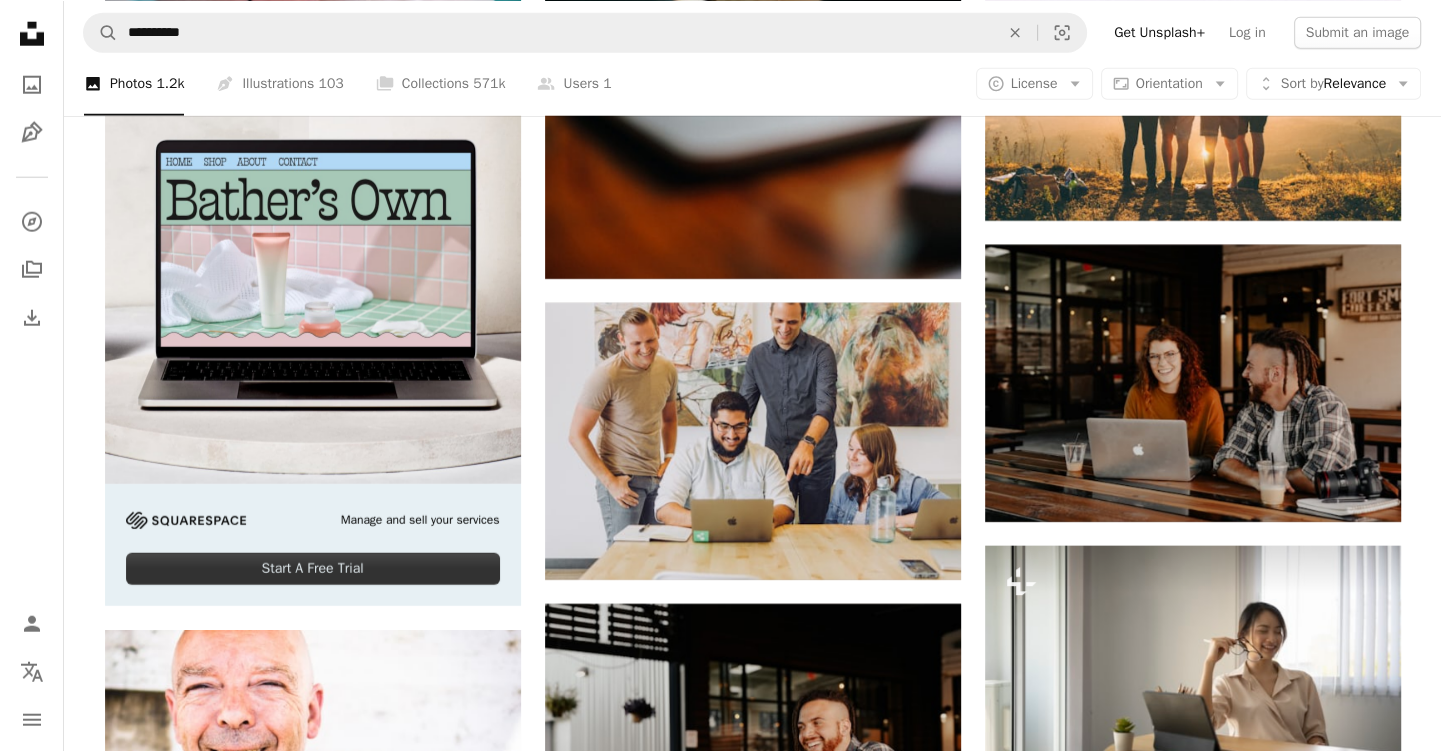 scroll, scrollTop: 5174, scrollLeft: 0, axis: vertical 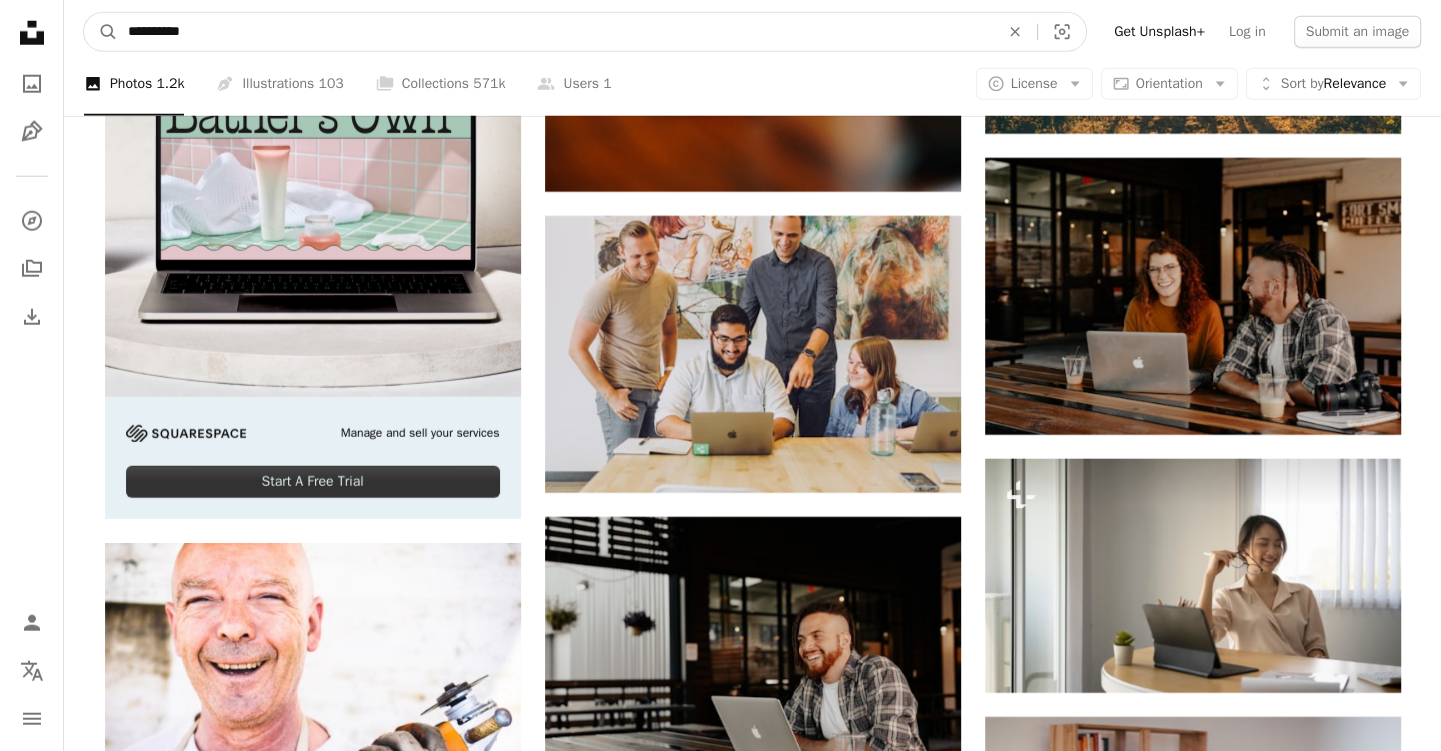 drag, startPoint x: 122, startPoint y: 26, endPoint x: 72, endPoint y: 26, distance: 50 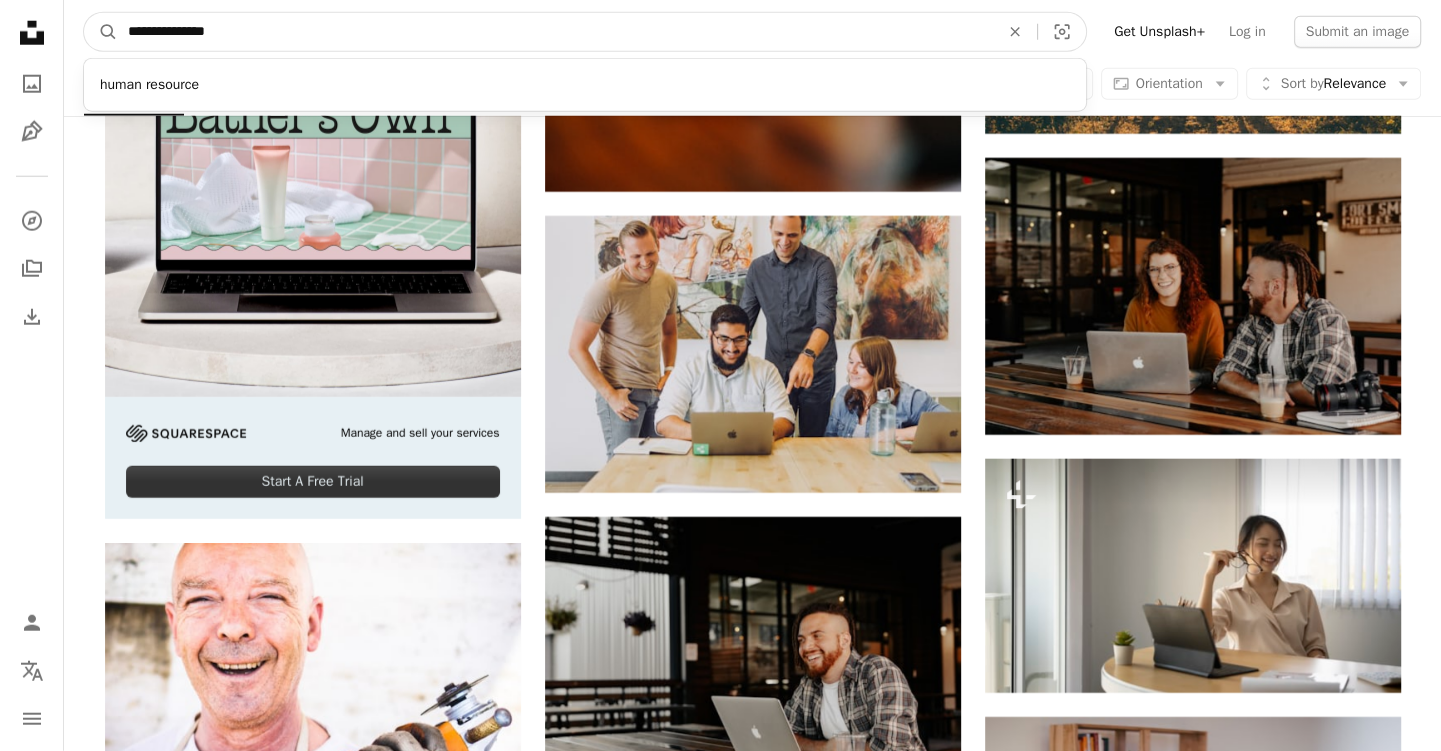 type on "**********" 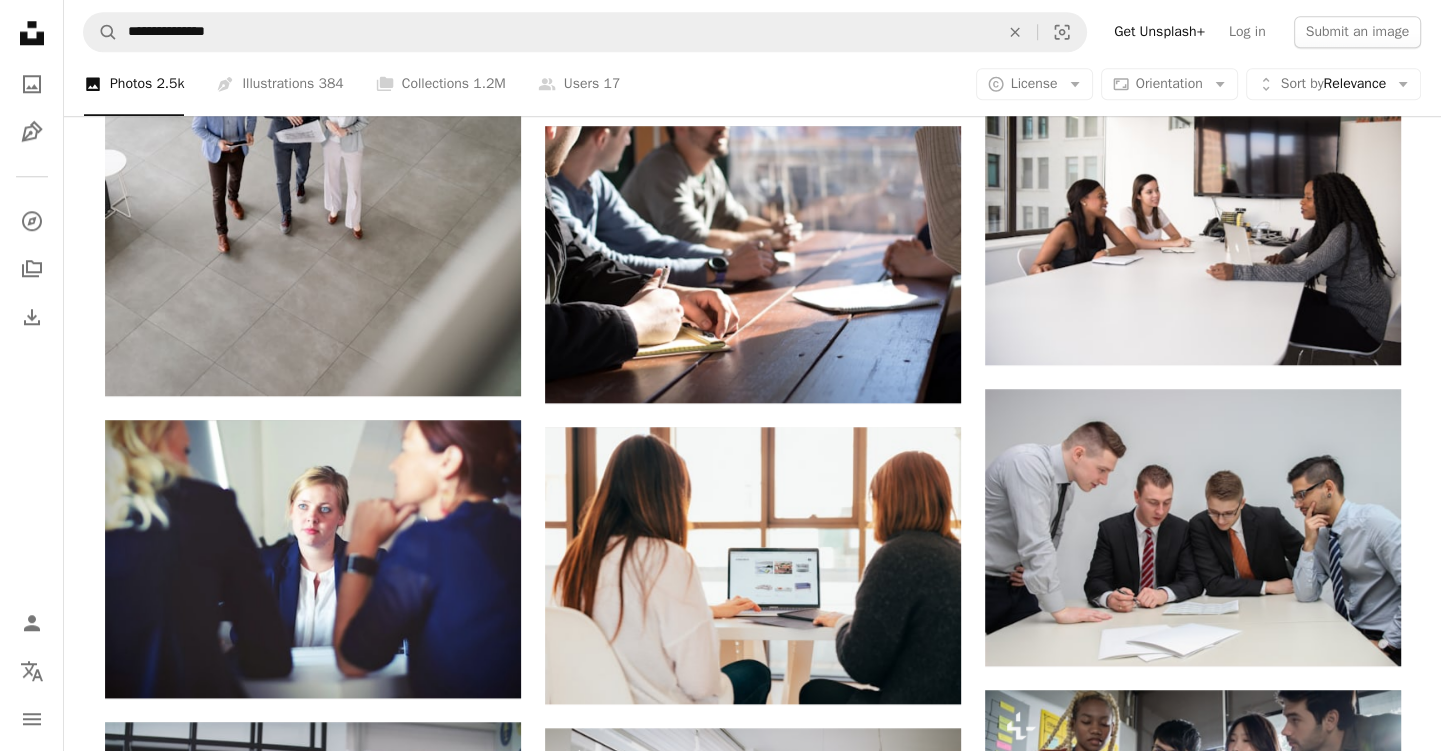 scroll, scrollTop: 0, scrollLeft: 0, axis: both 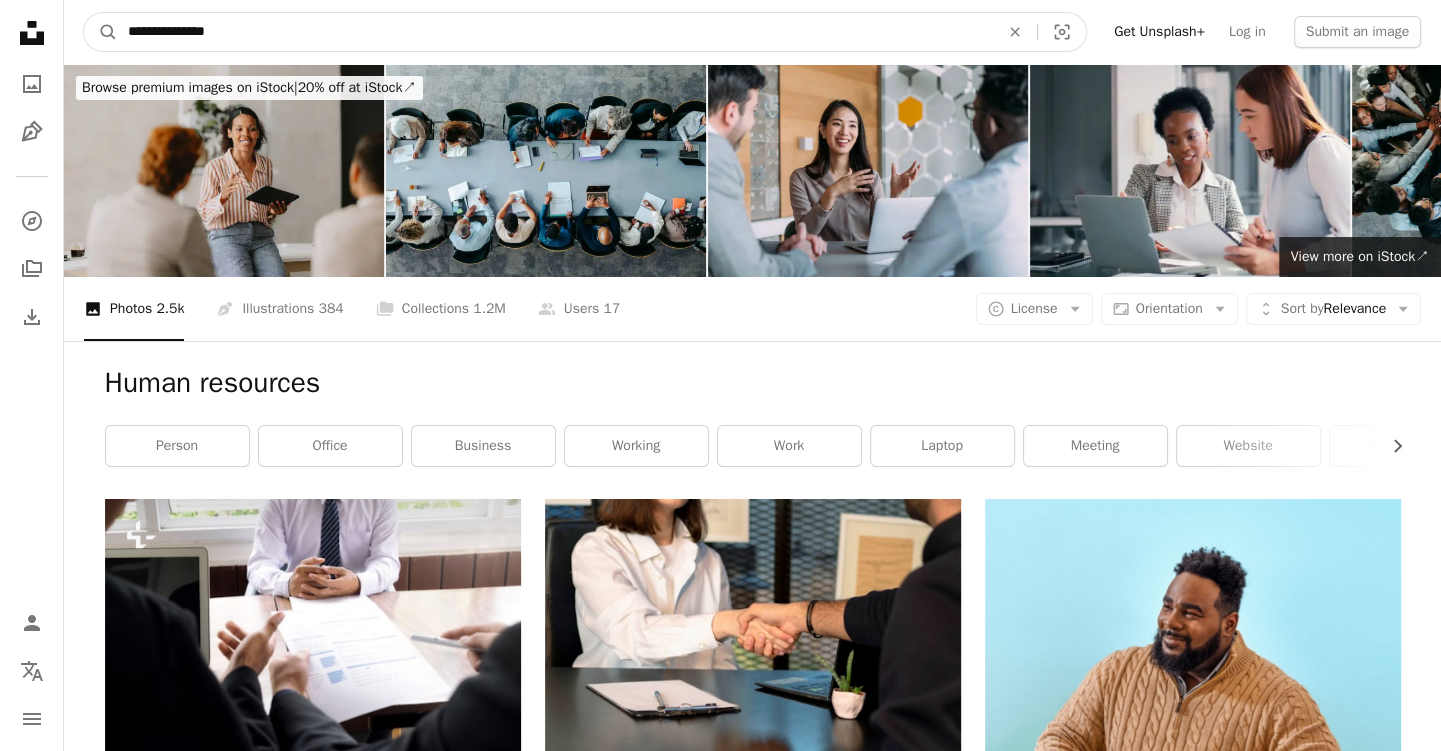 drag, startPoint x: 282, startPoint y: 27, endPoint x: 0, endPoint y: 26, distance: 282.00177 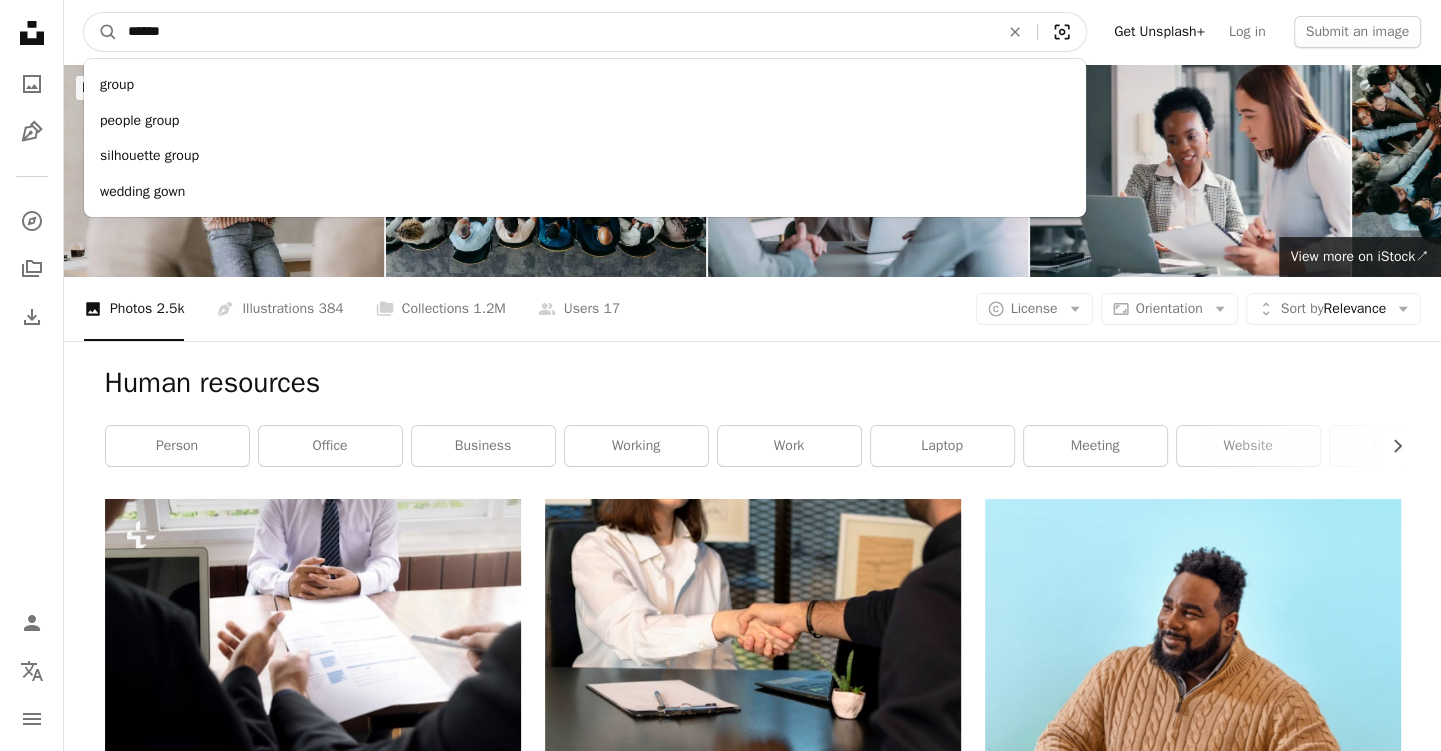 type on "******" 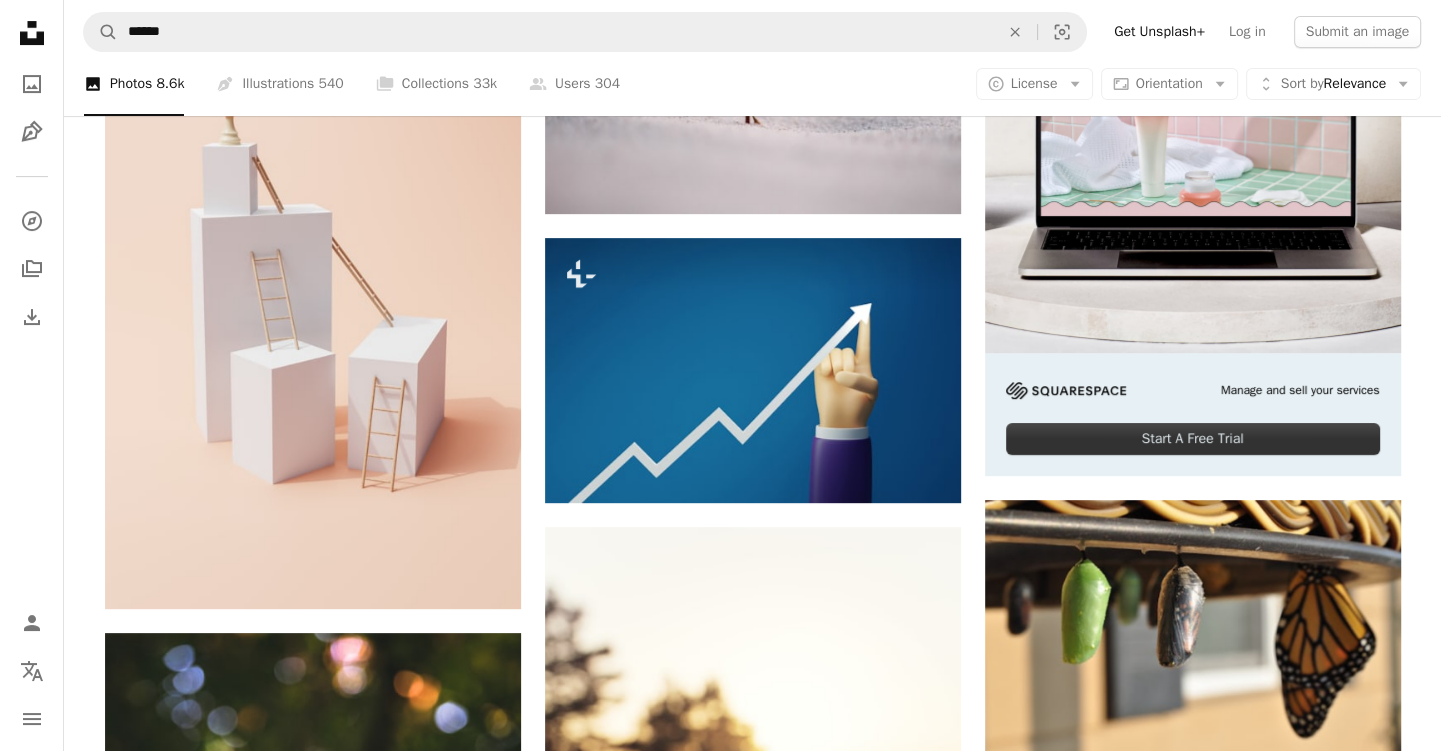 scroll, scrollTop: 0, scrollLeft: 0, axis: both 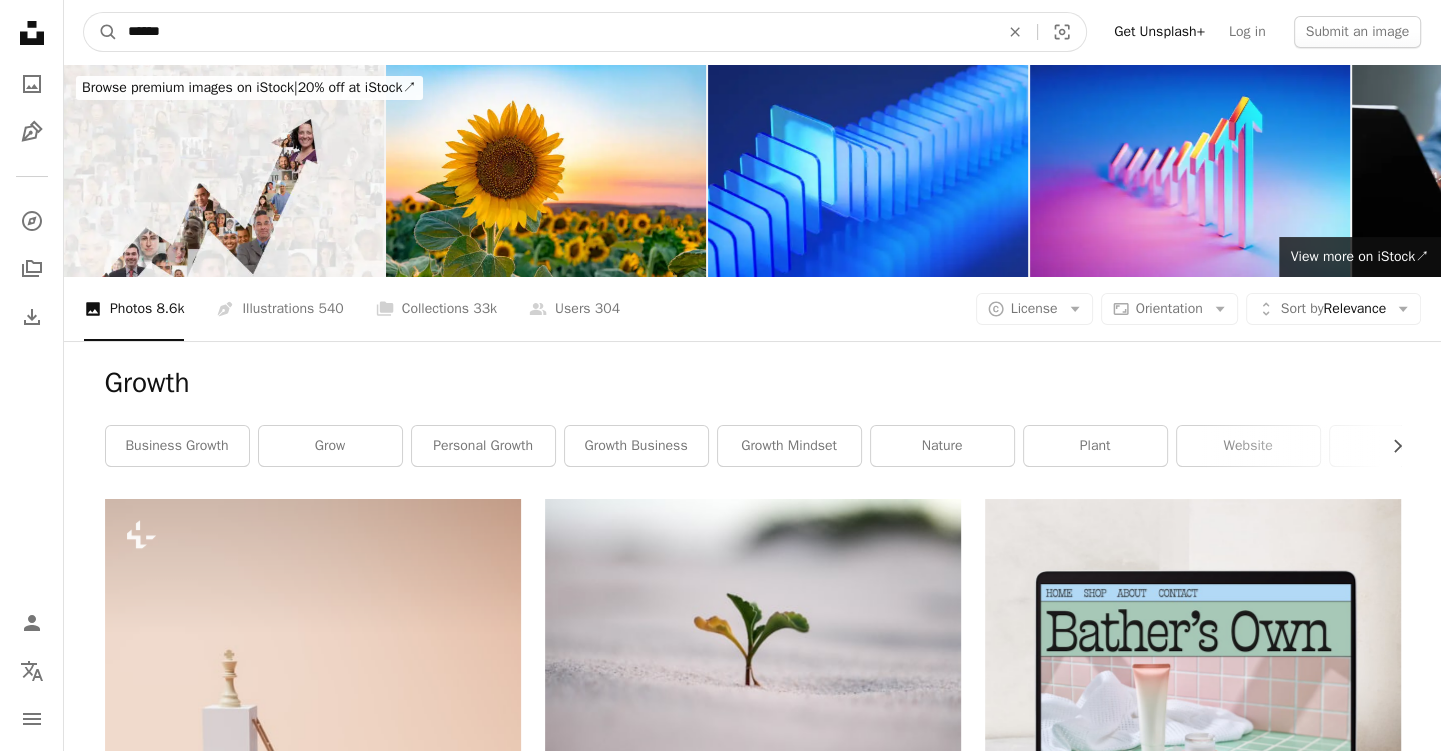 drag, startPoint x: 184, startPoint y: 30, endPoint x: 19, endPoint y: 27, distance: 165.02727 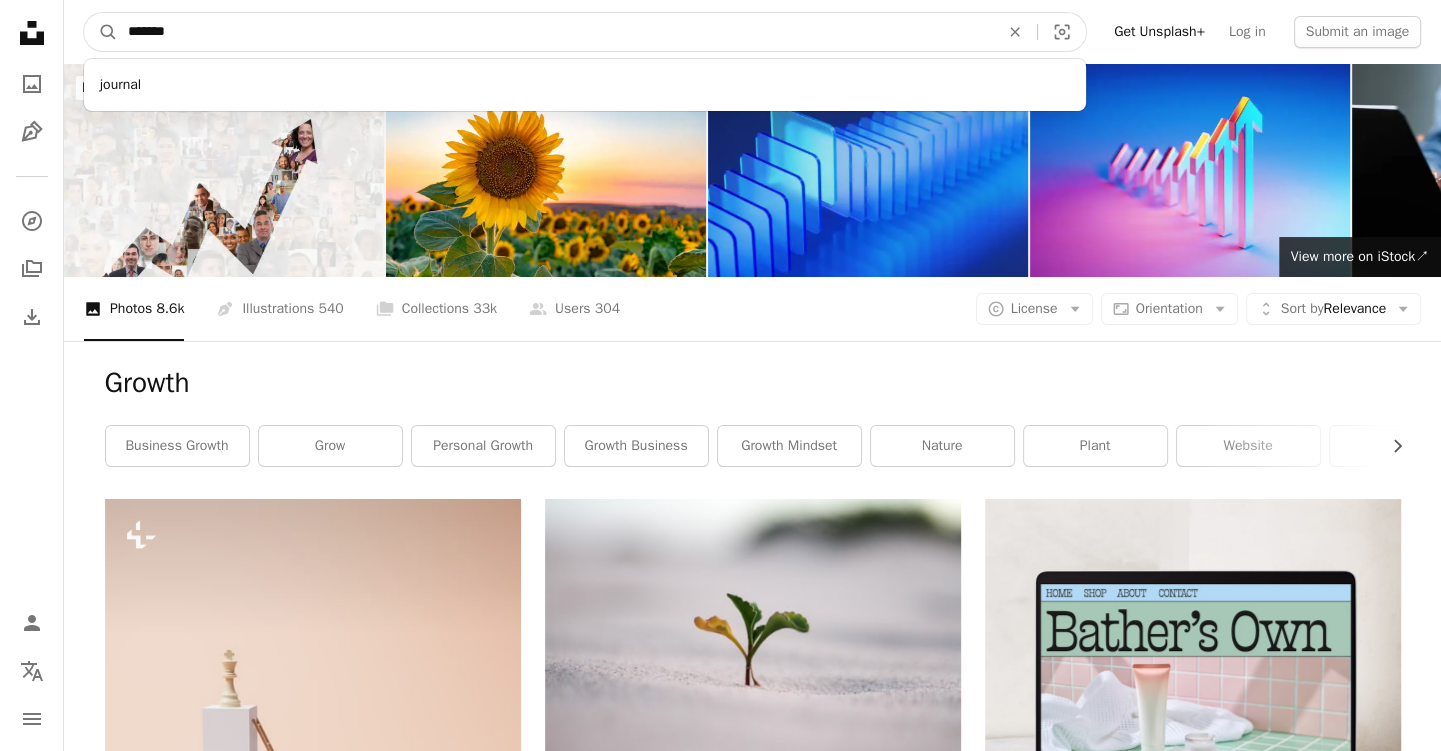 type on "*******" 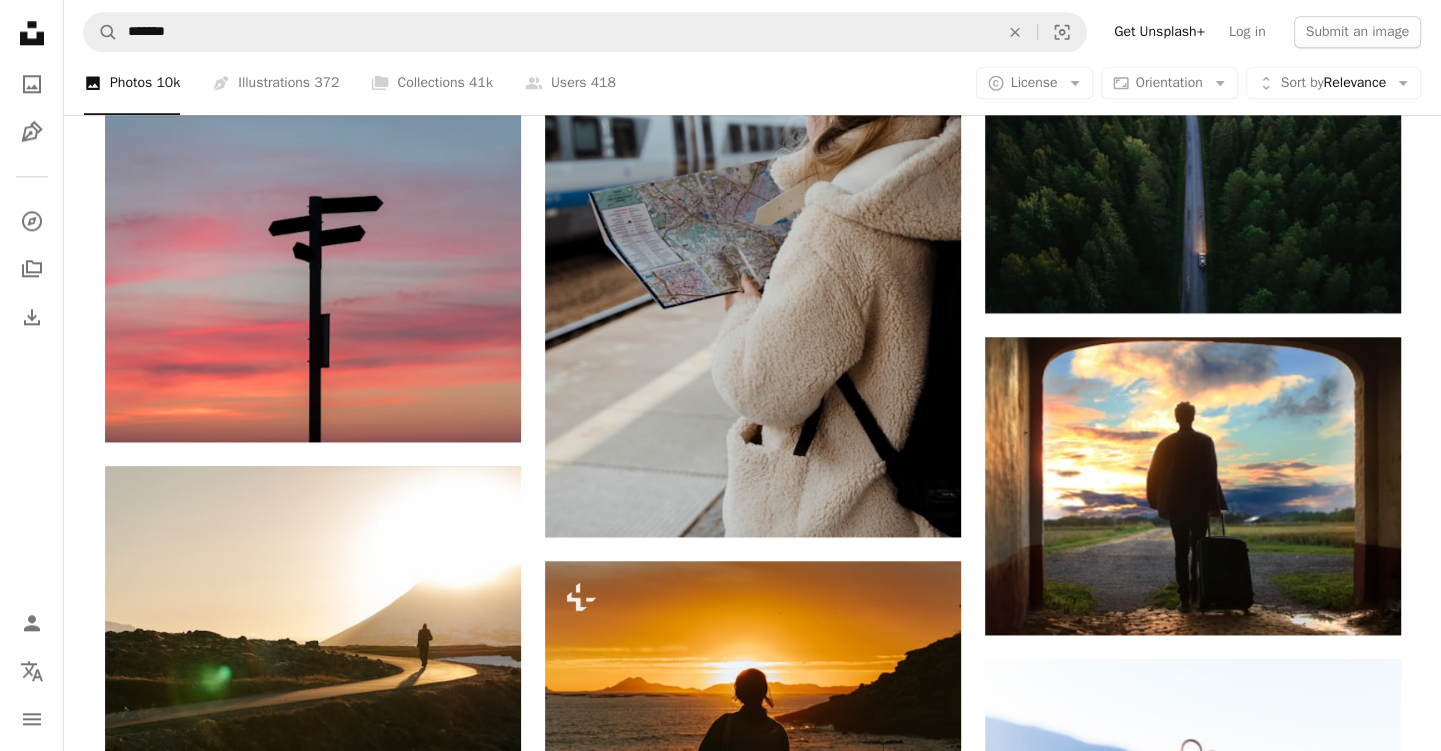 scroll, scrollTop: 0, scrollLeft: 0, axis: both 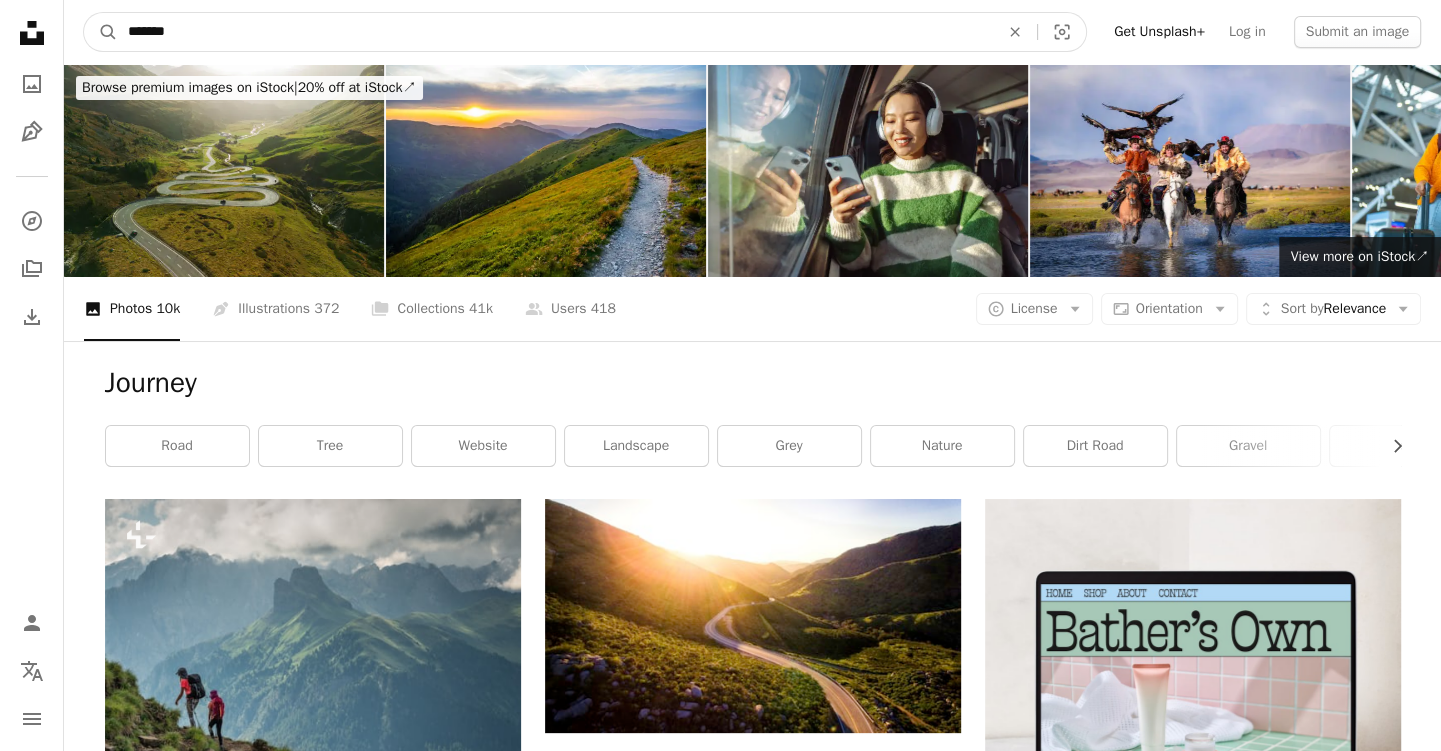 drag, startPoint x: 216, startPoint y: 15, endPoint x: 144, endPoint y: 34, distance: 74.46476 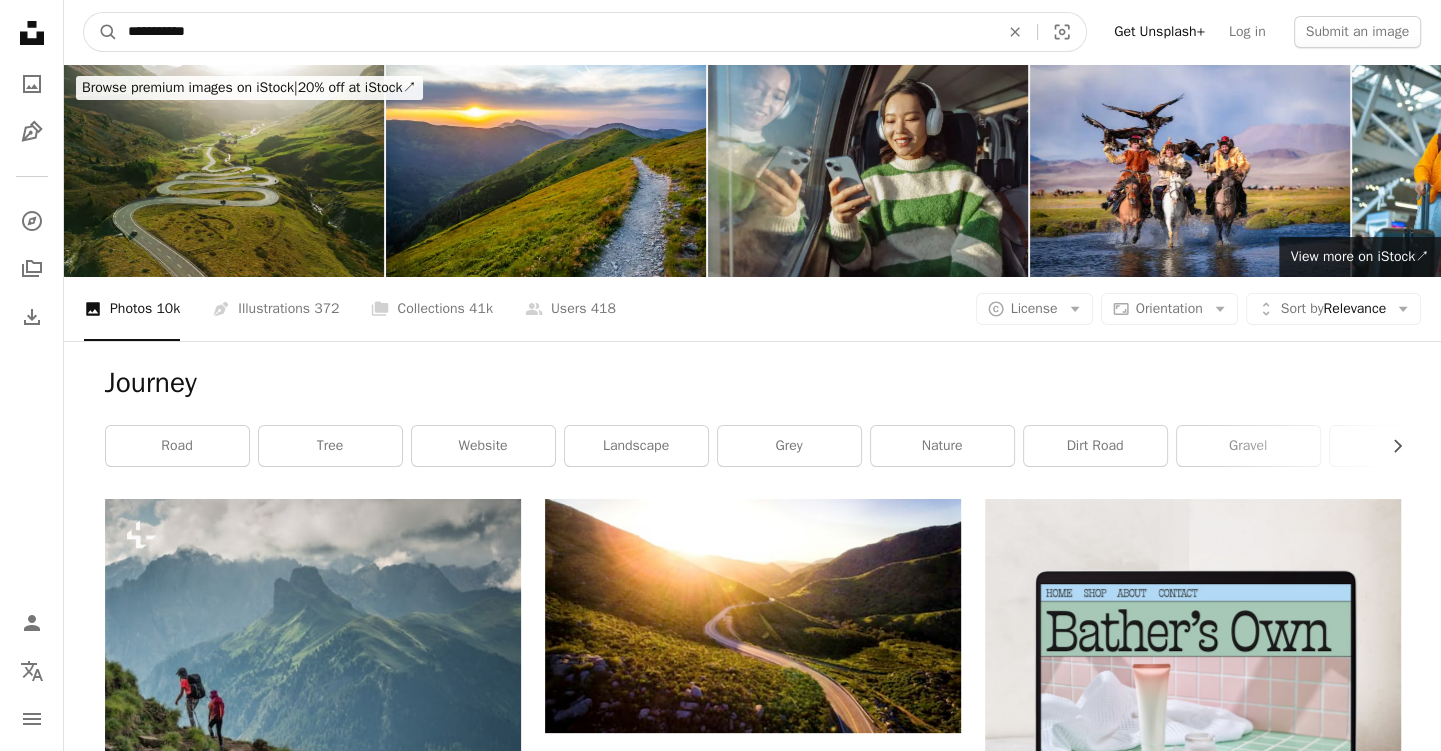 type on "**********" 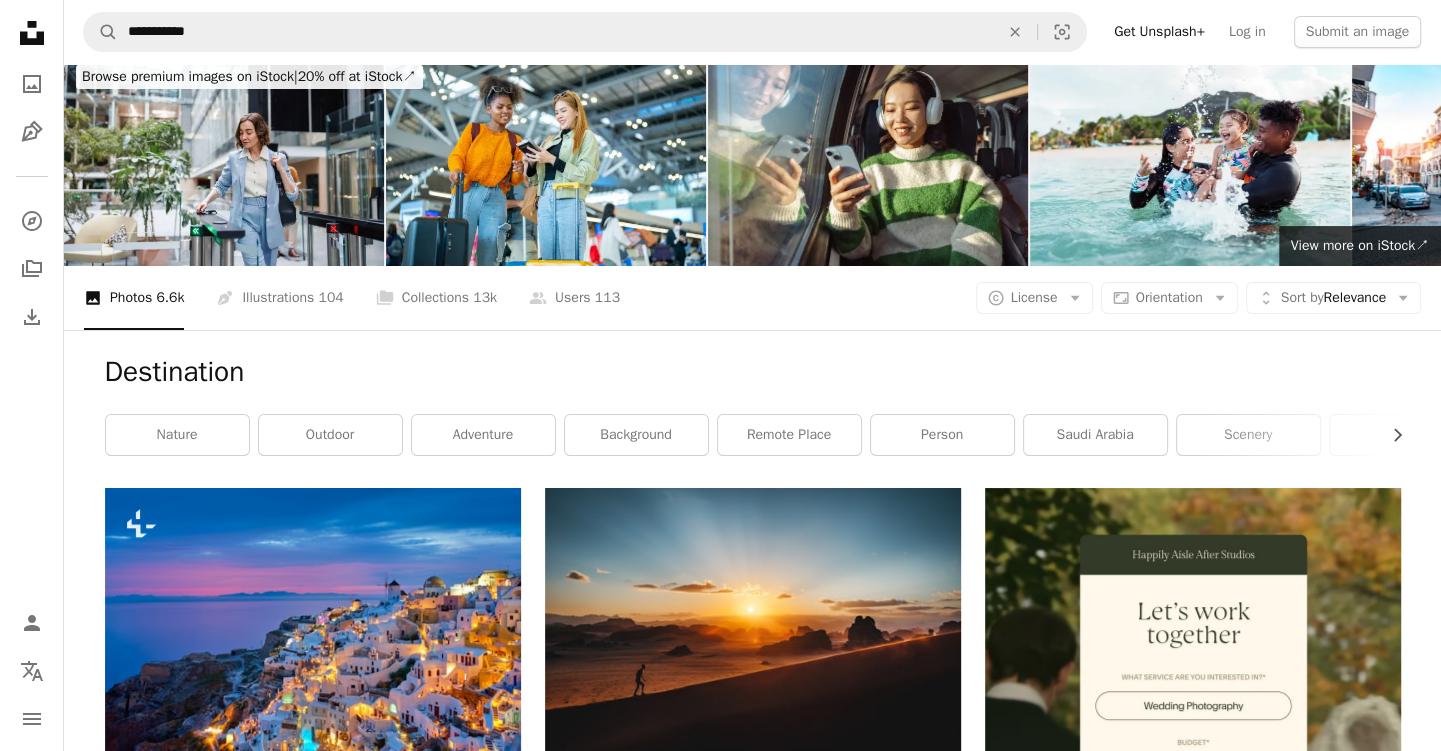 scroll, scrollTop: 0, scrollLeft: 0, axis: both 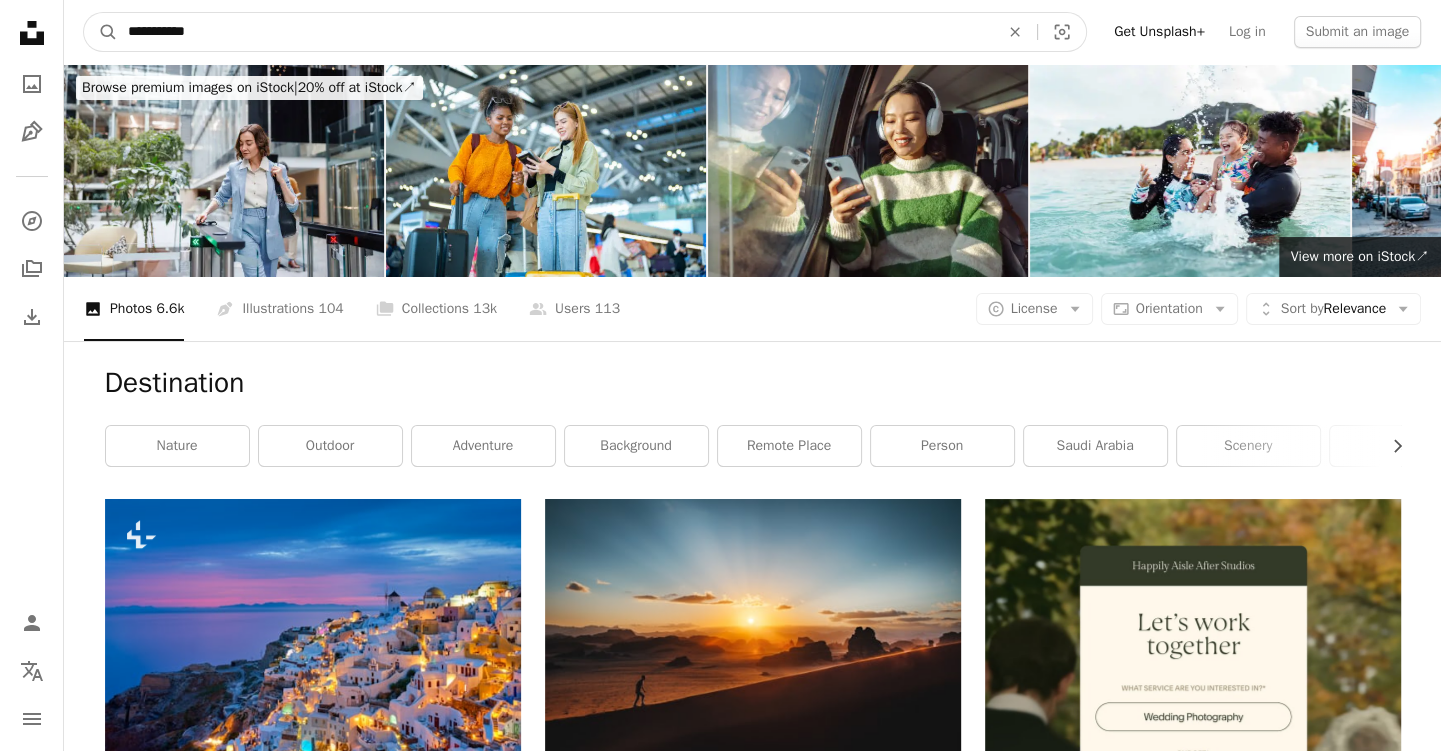 click on "**********" at bounding box center (555, 32) 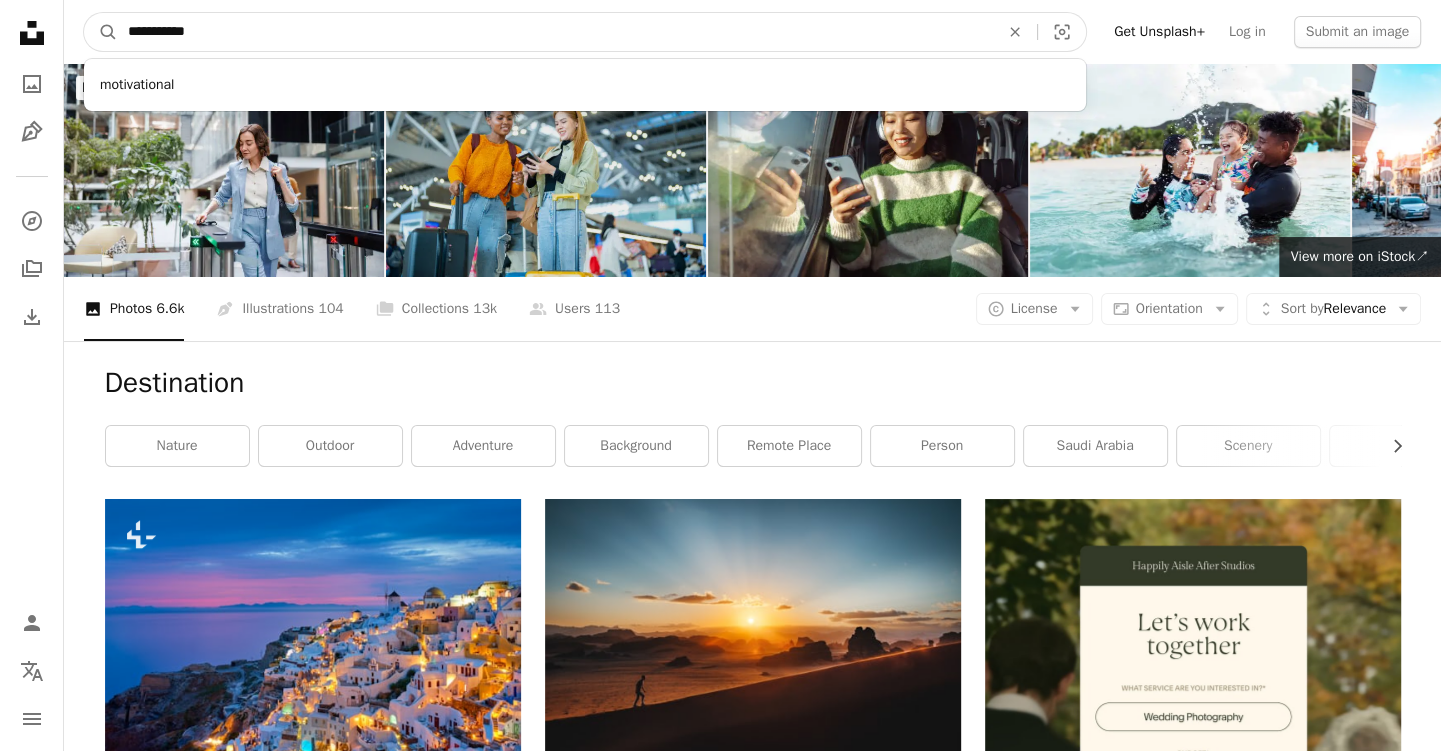 type on "**********" 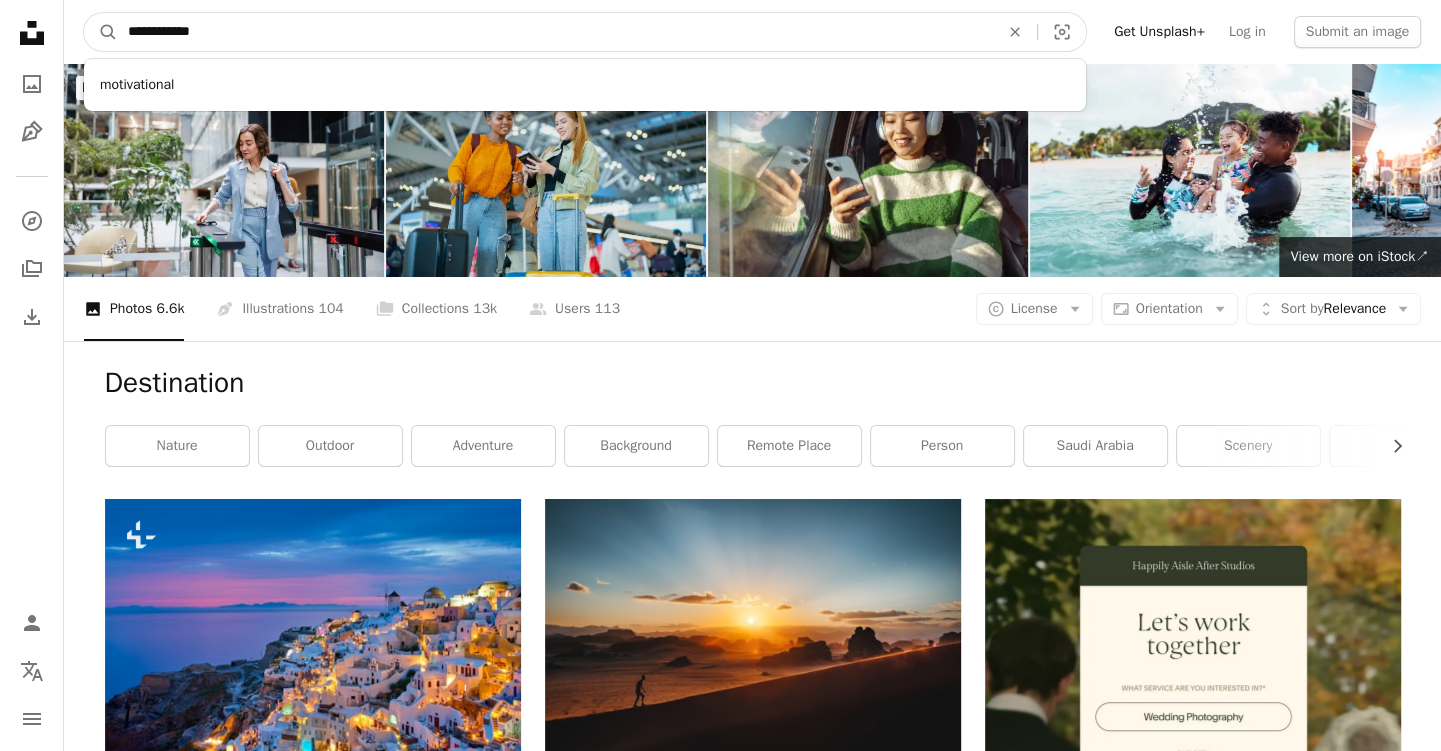 click on "A magnifying glass" at bounding box center [101, 32] 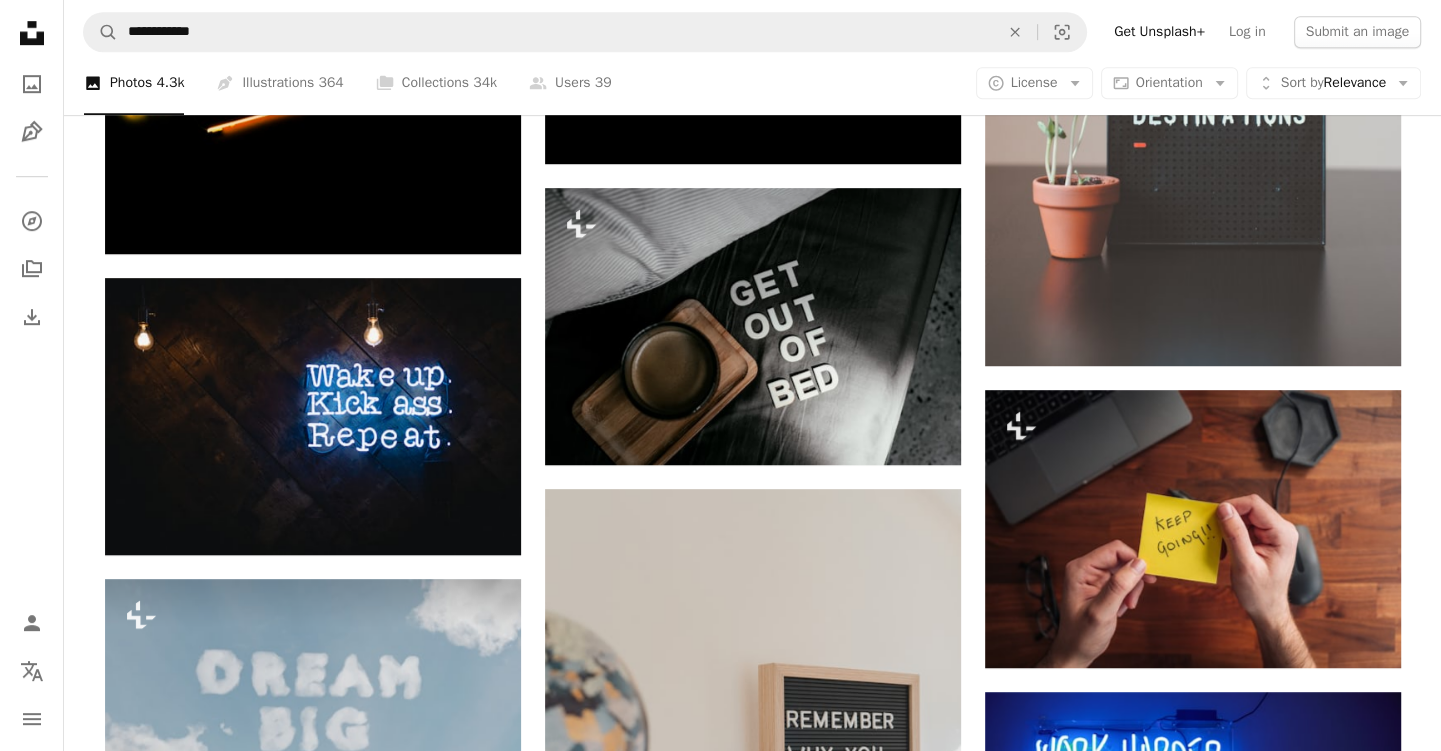 scroll, scrollTop: 1161, scrollLeft: 0, axis: vertical 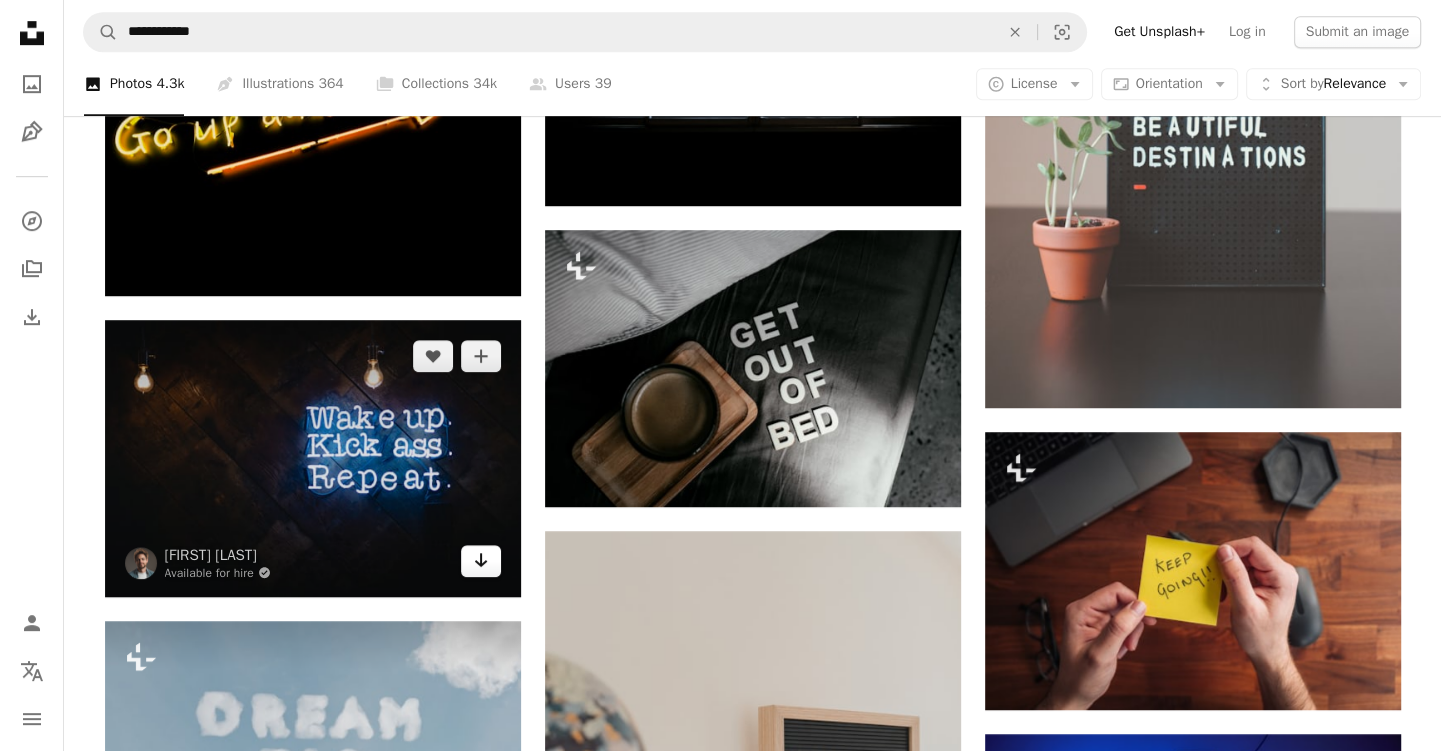 click on "Arrow pointing down" 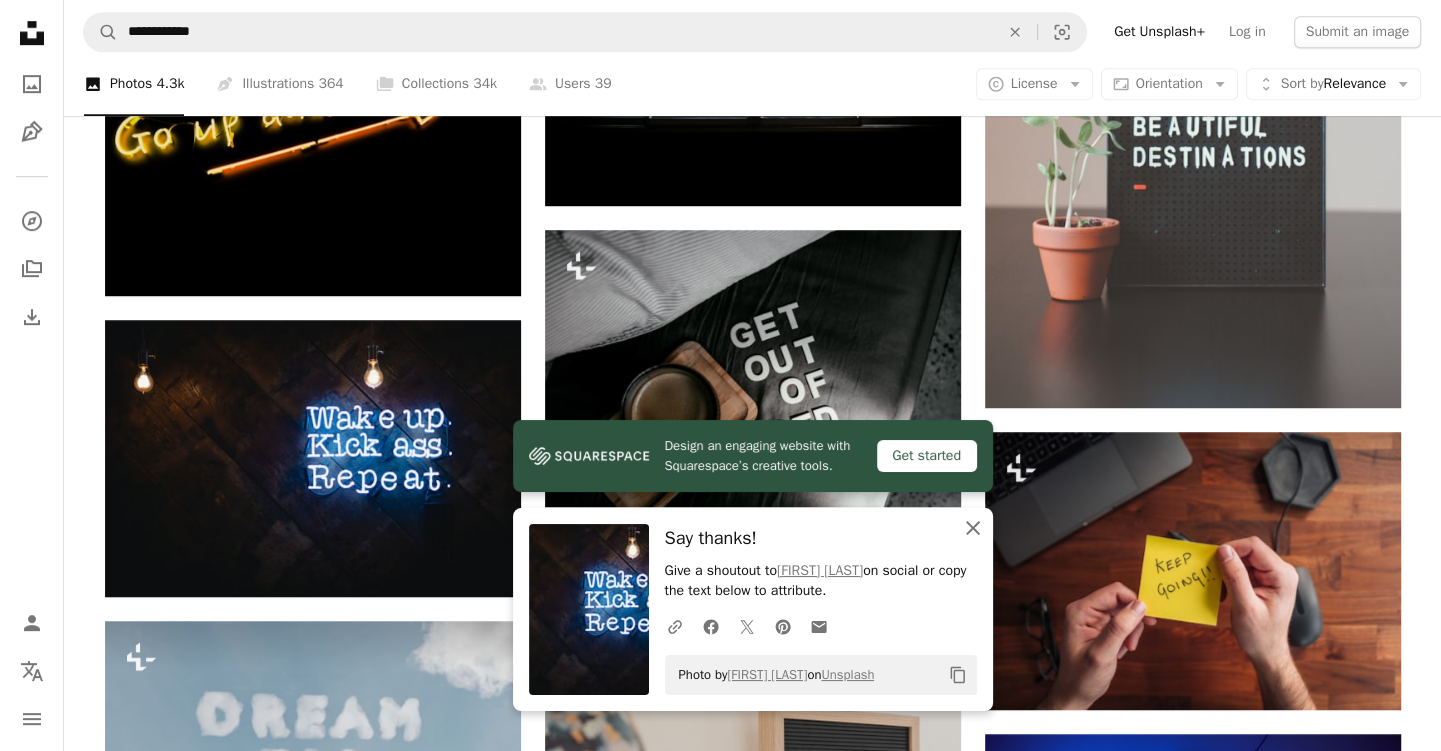 click on "An X shape" 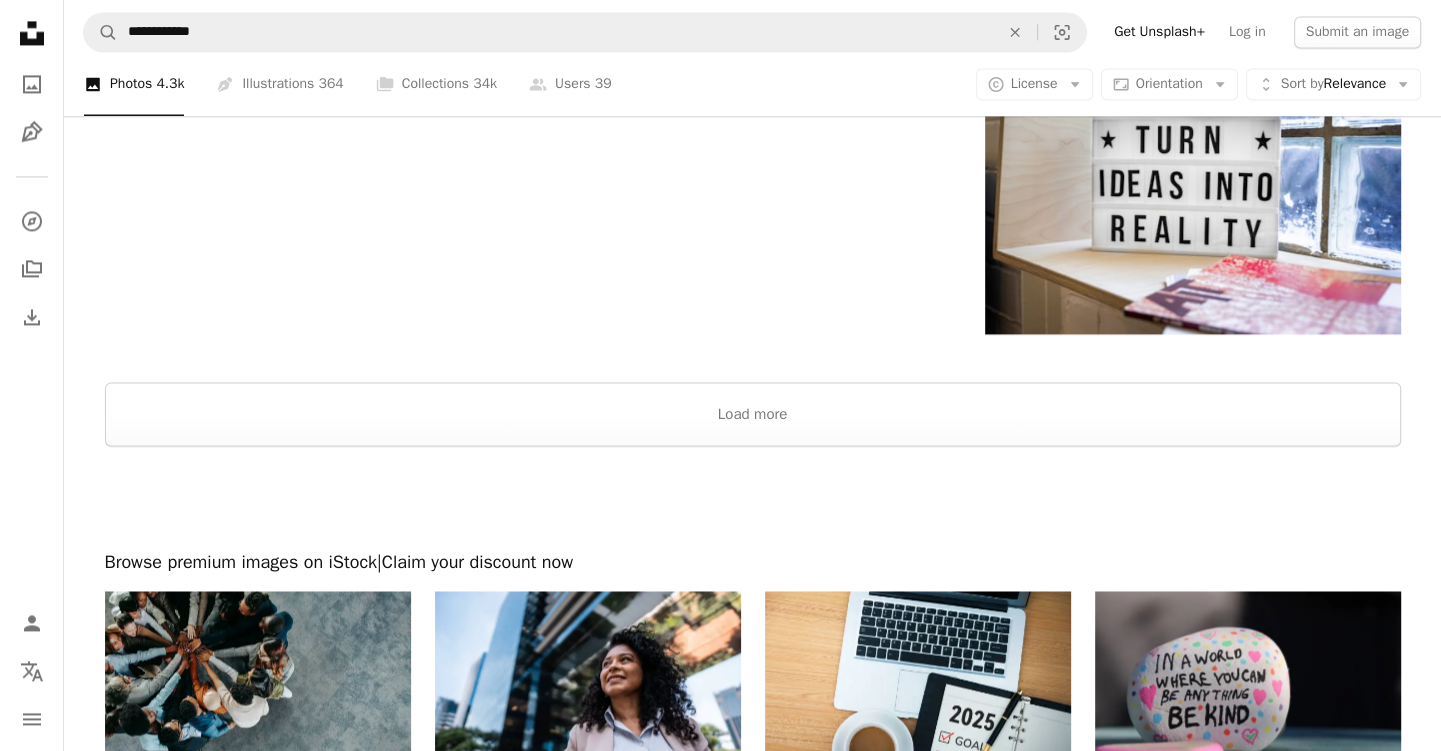 scroll, scrollTop: 3062, scrollLeft: 0, axis: vertical 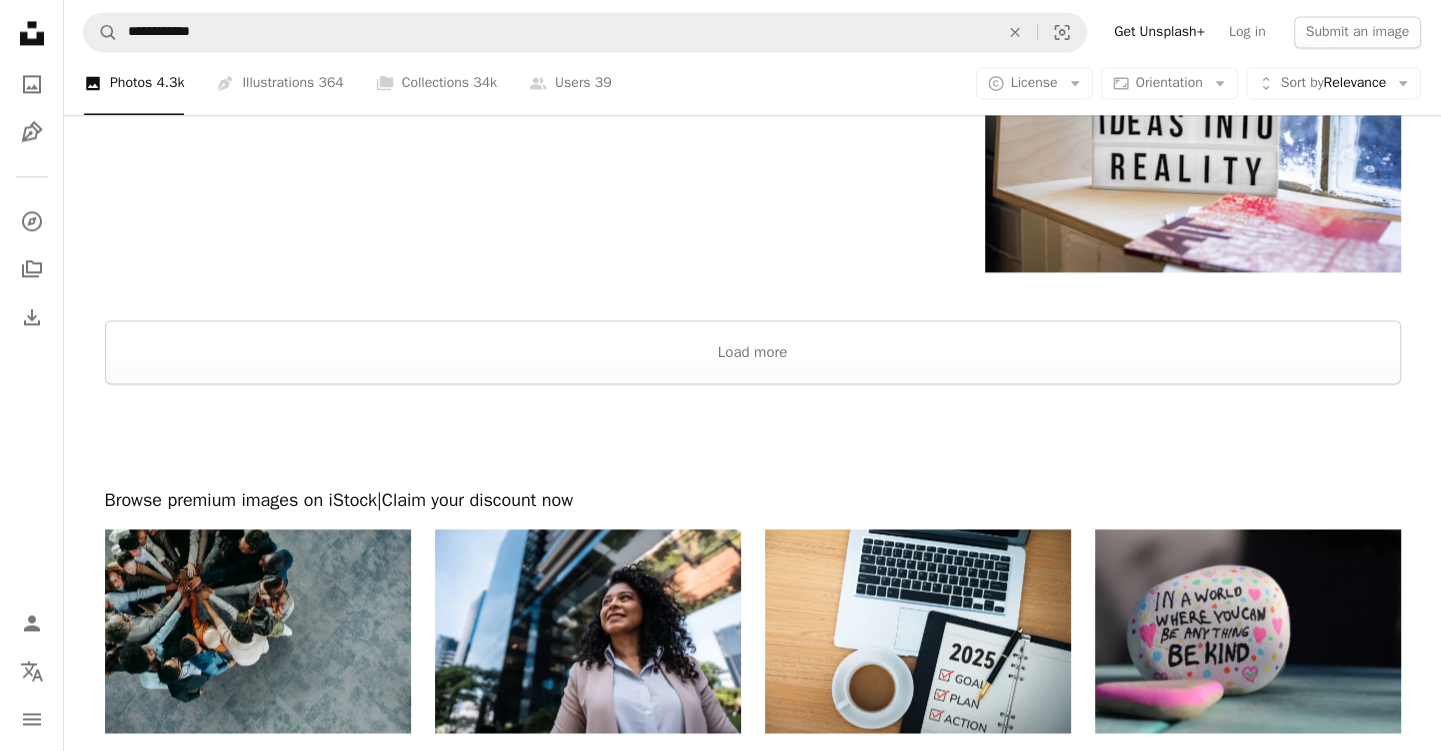 click at bounding box center [752, 436] 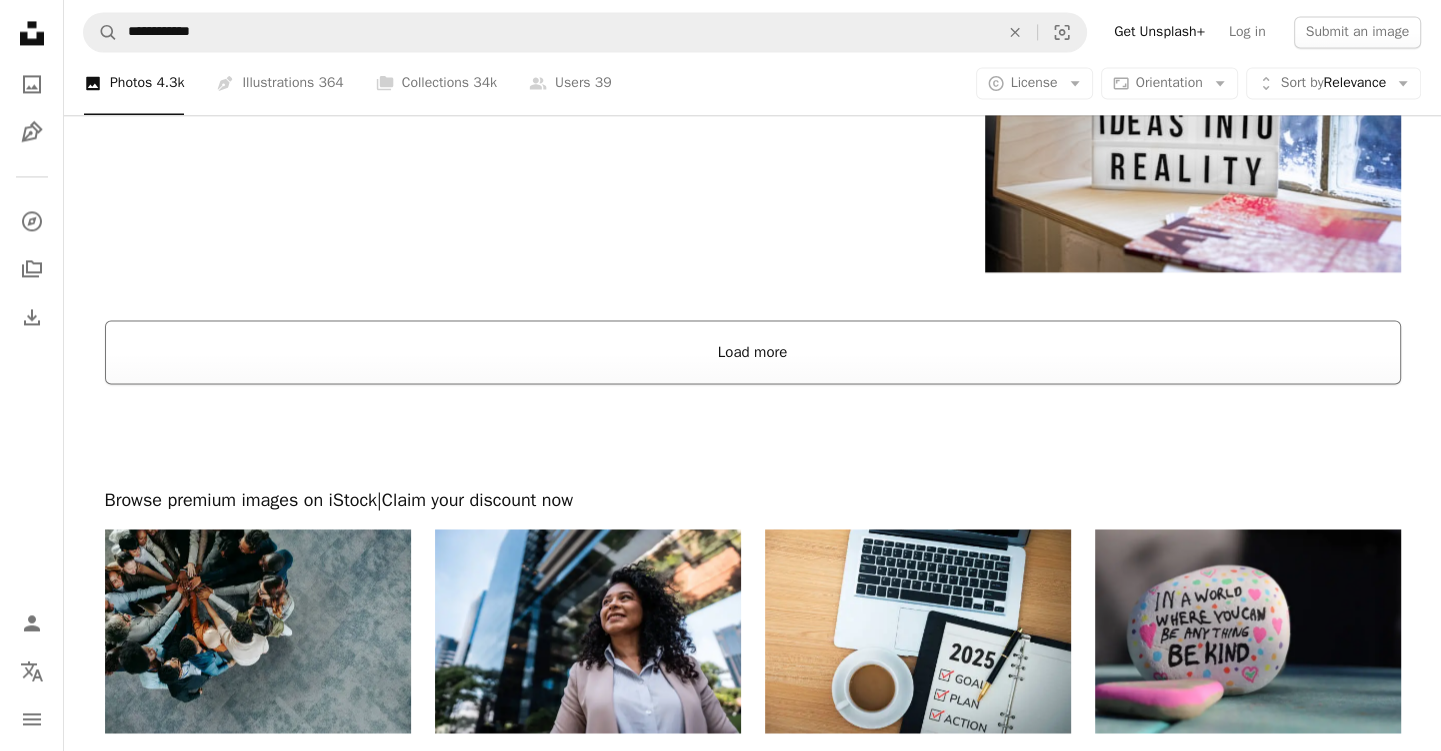 click on "Load more" at bounding box center (753, 352) 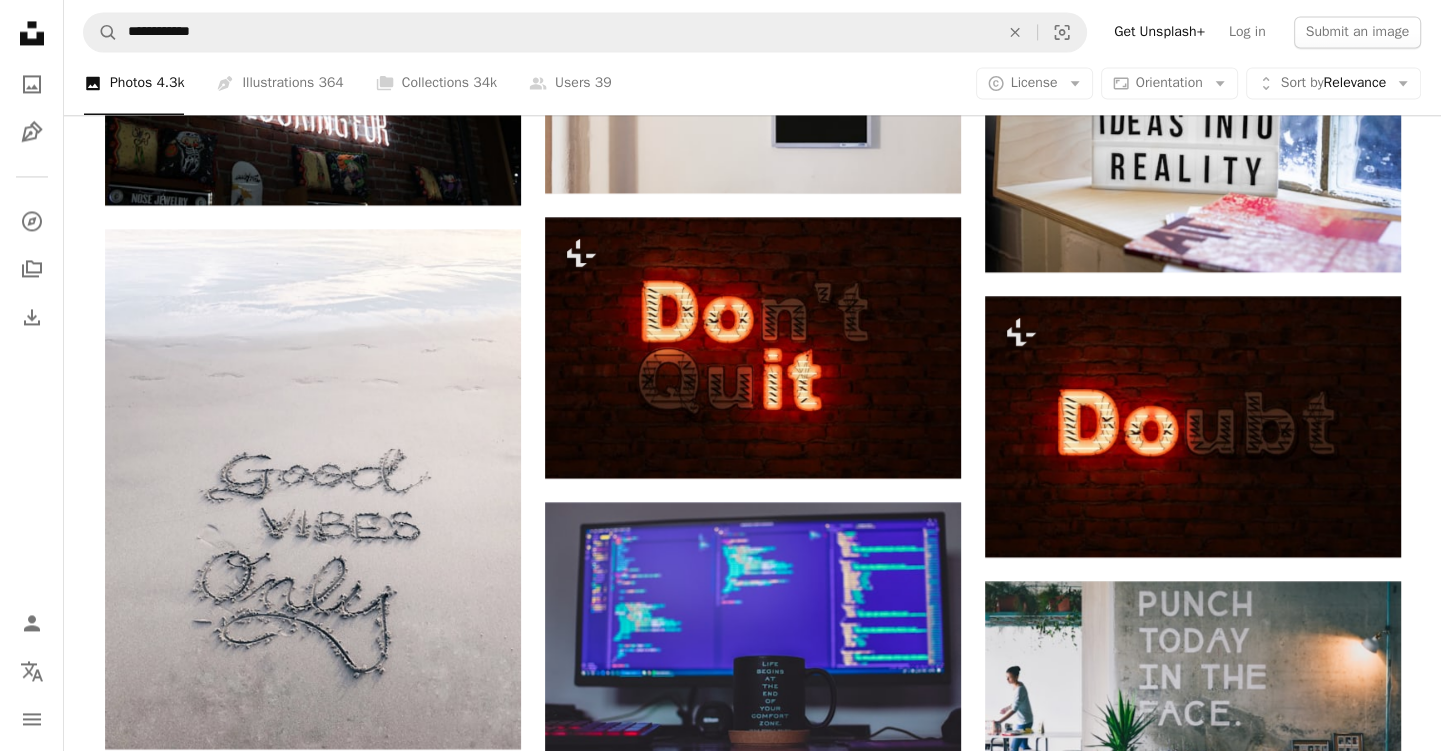 scroll, scrollTop: 2851, scrollLeft: 0, axis: vertical 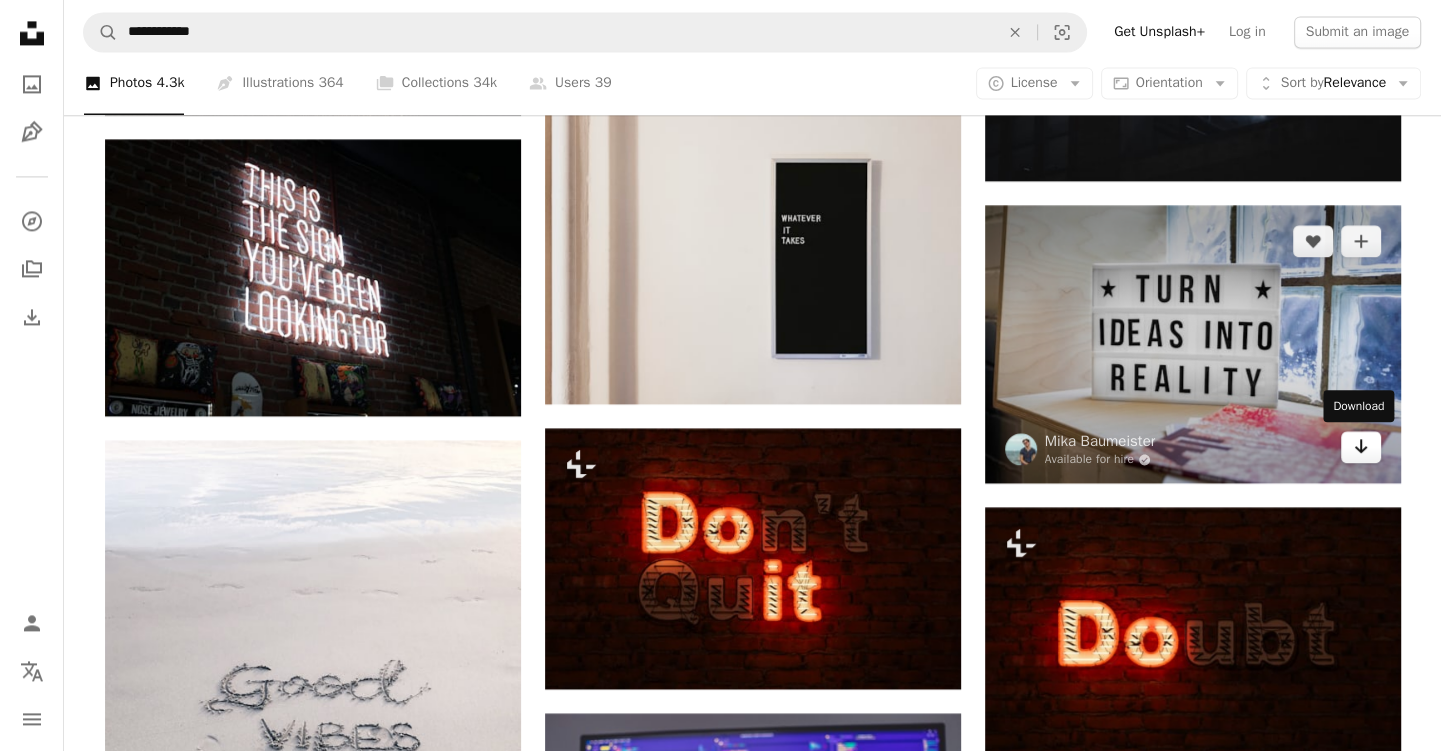 click 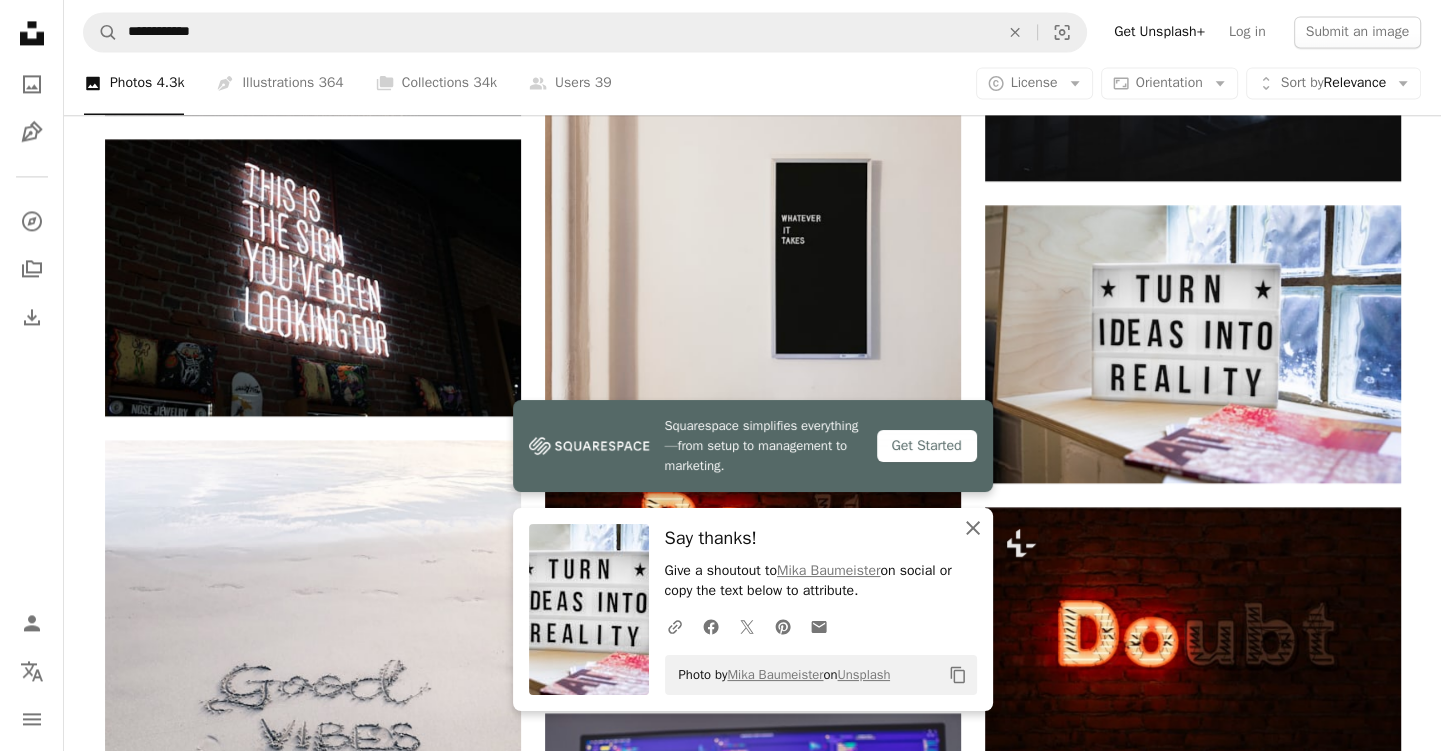 click 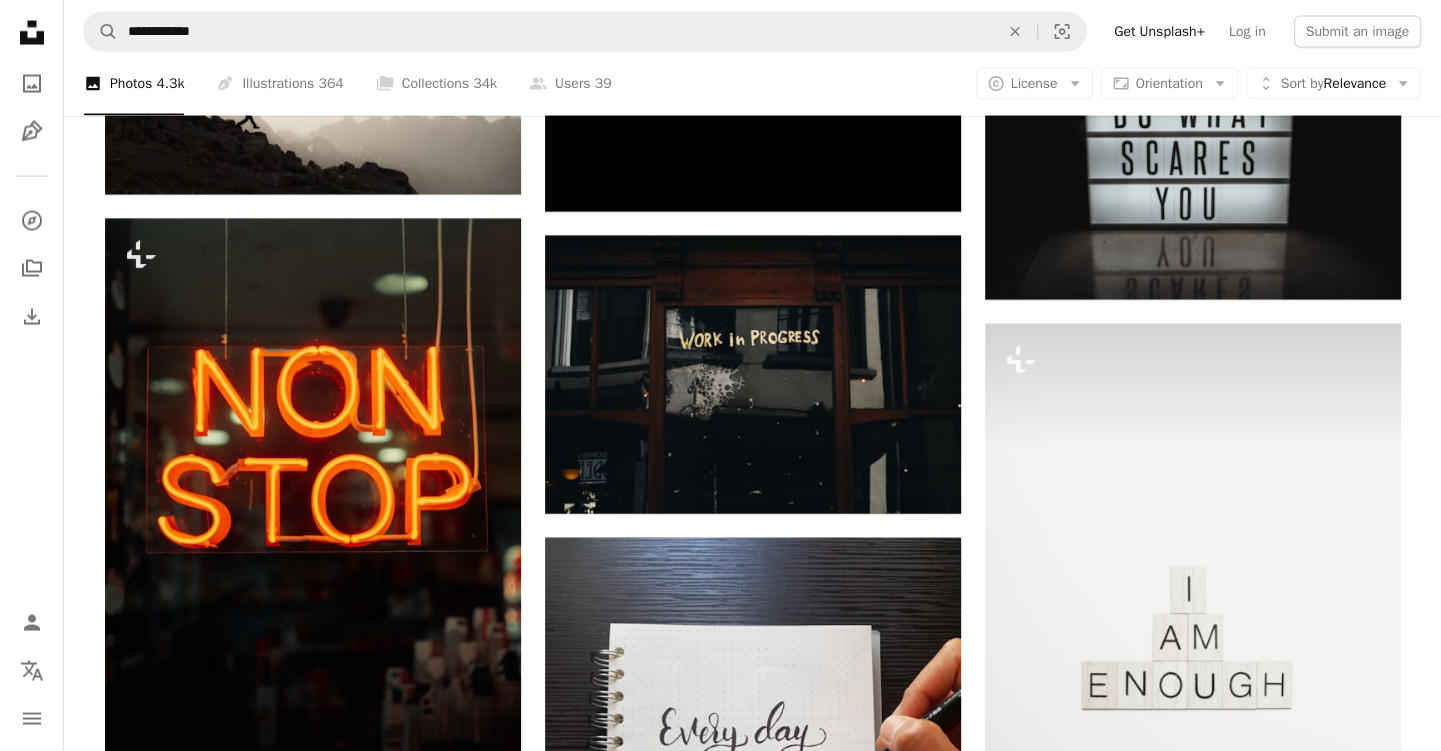 scroll, scrollTop: 3696, scrollLeft: 0, axis: vertical 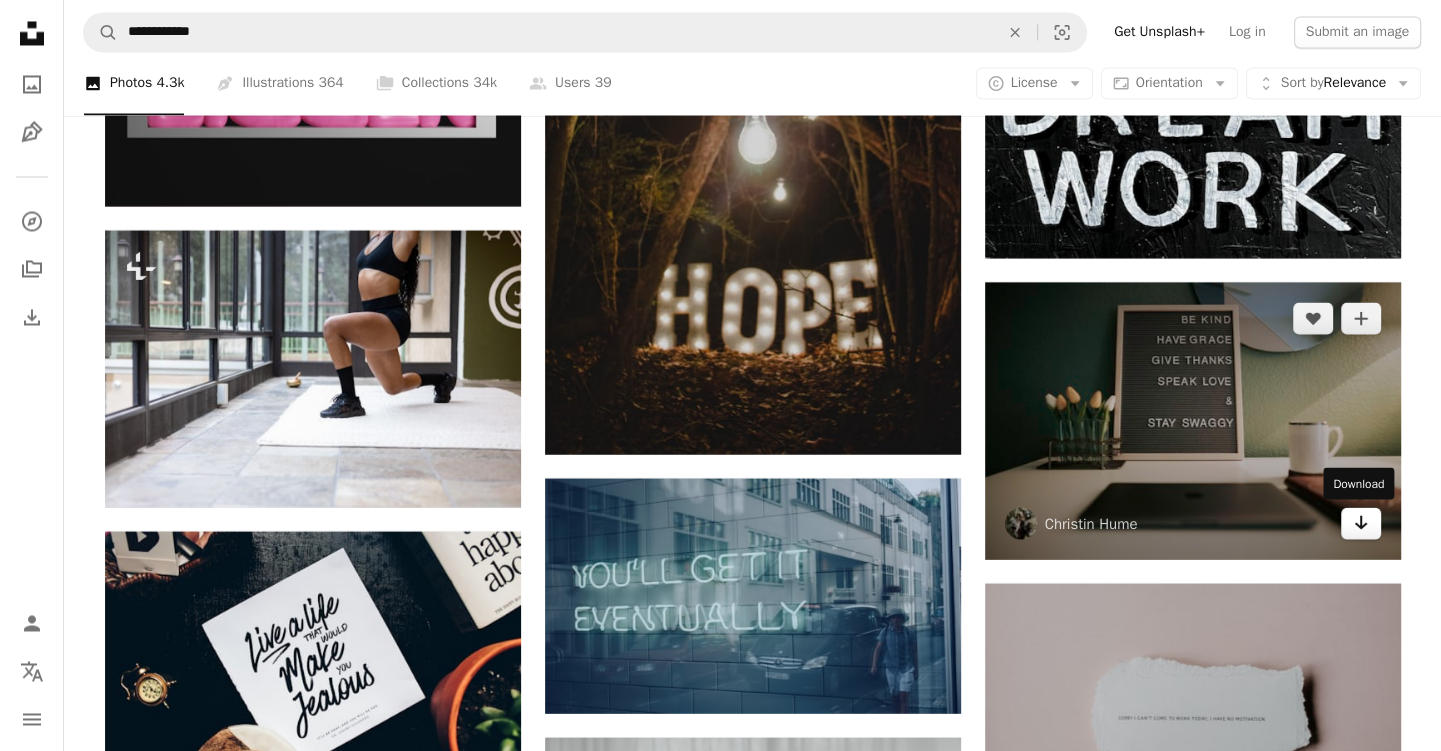 click on "Arrow pointing down" 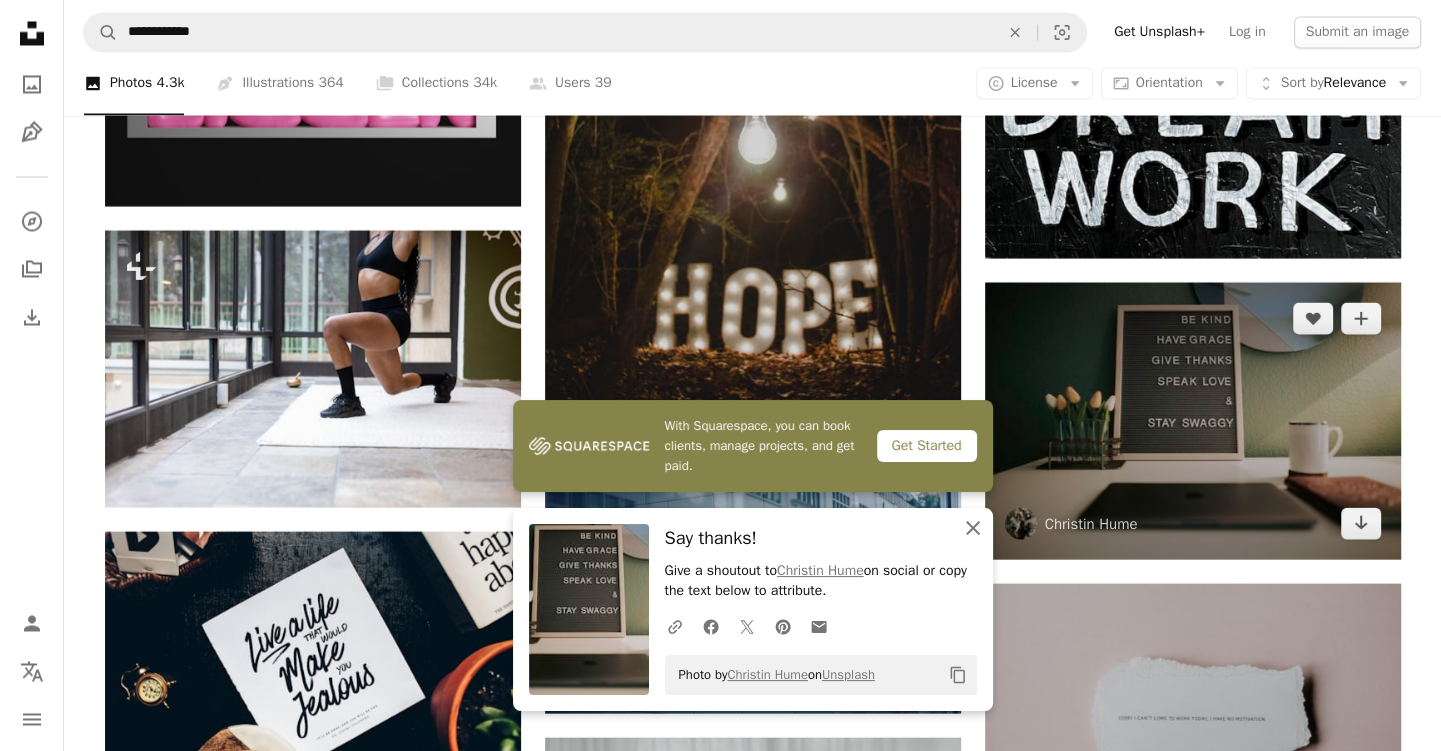 click on "An X shape" 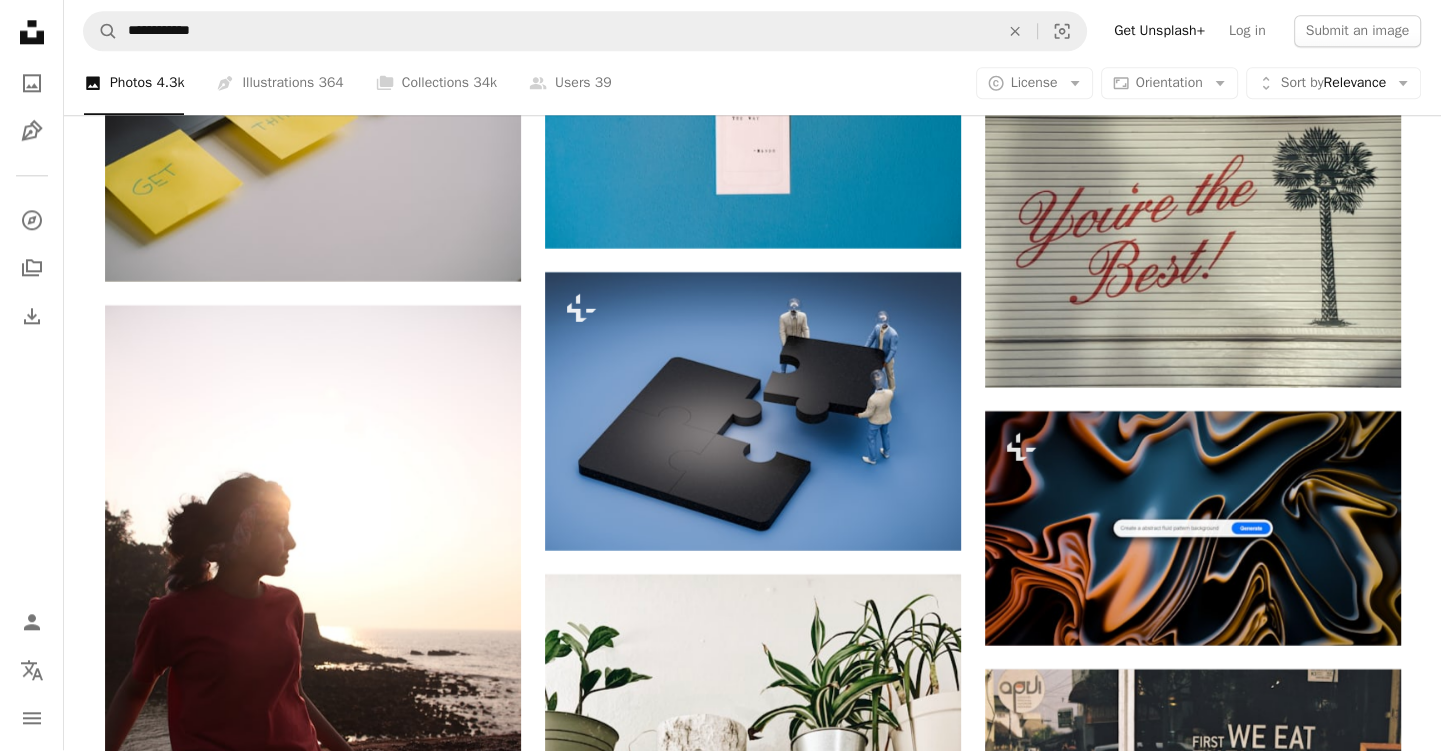 scroll, scrollTop: 59980, scrollLeft: 0, axis: vertical 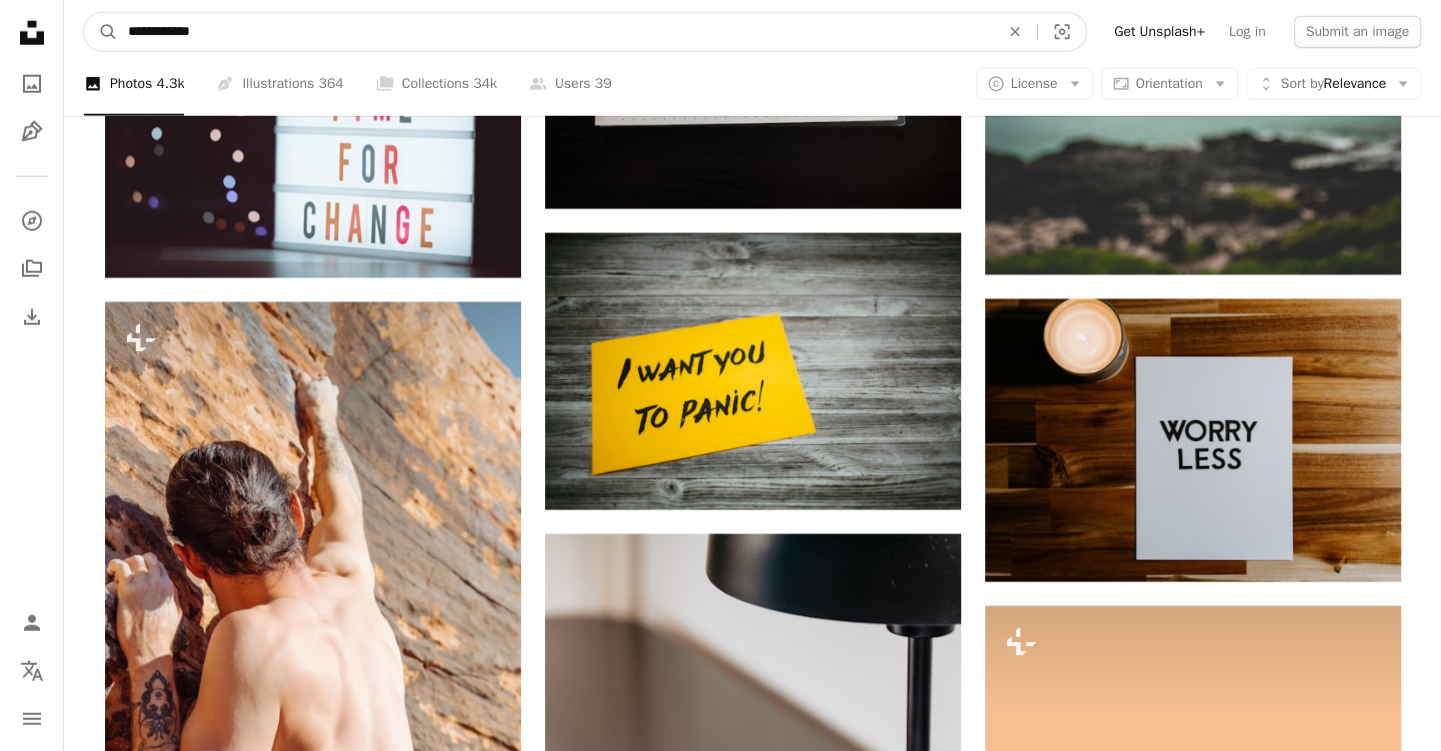 click on "**********" at bounding box center (555, 32) 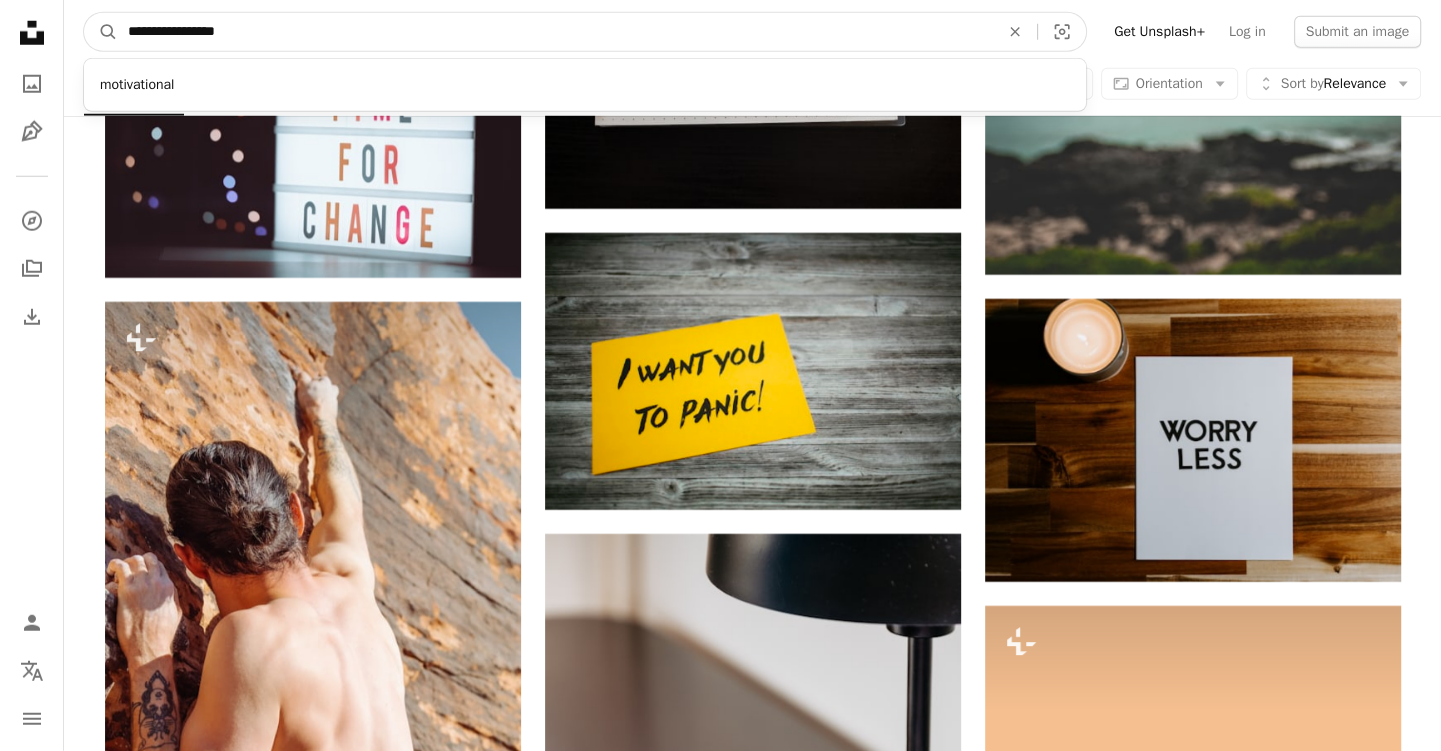 type on "**********" 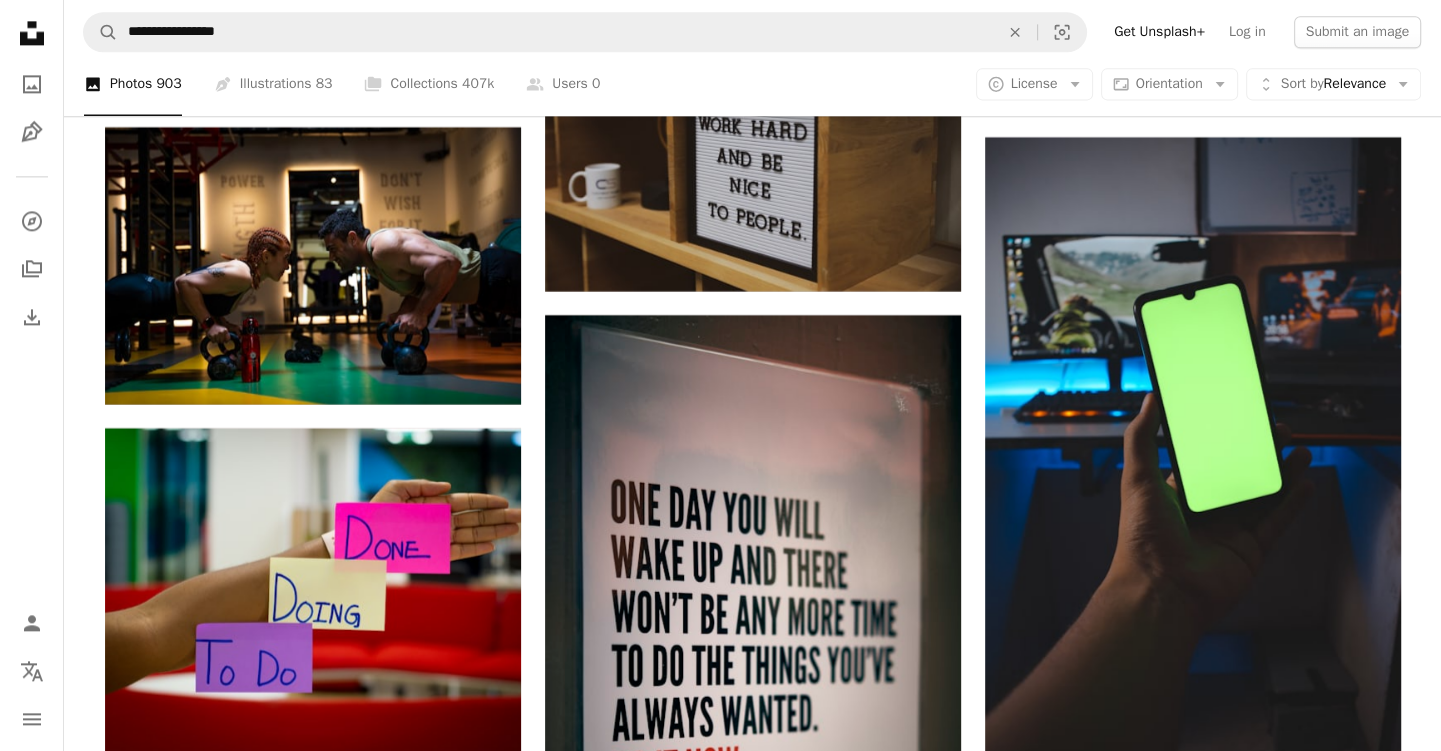 scroll, scrollTop: 16896, scrollLeft: 0, axis: vertical 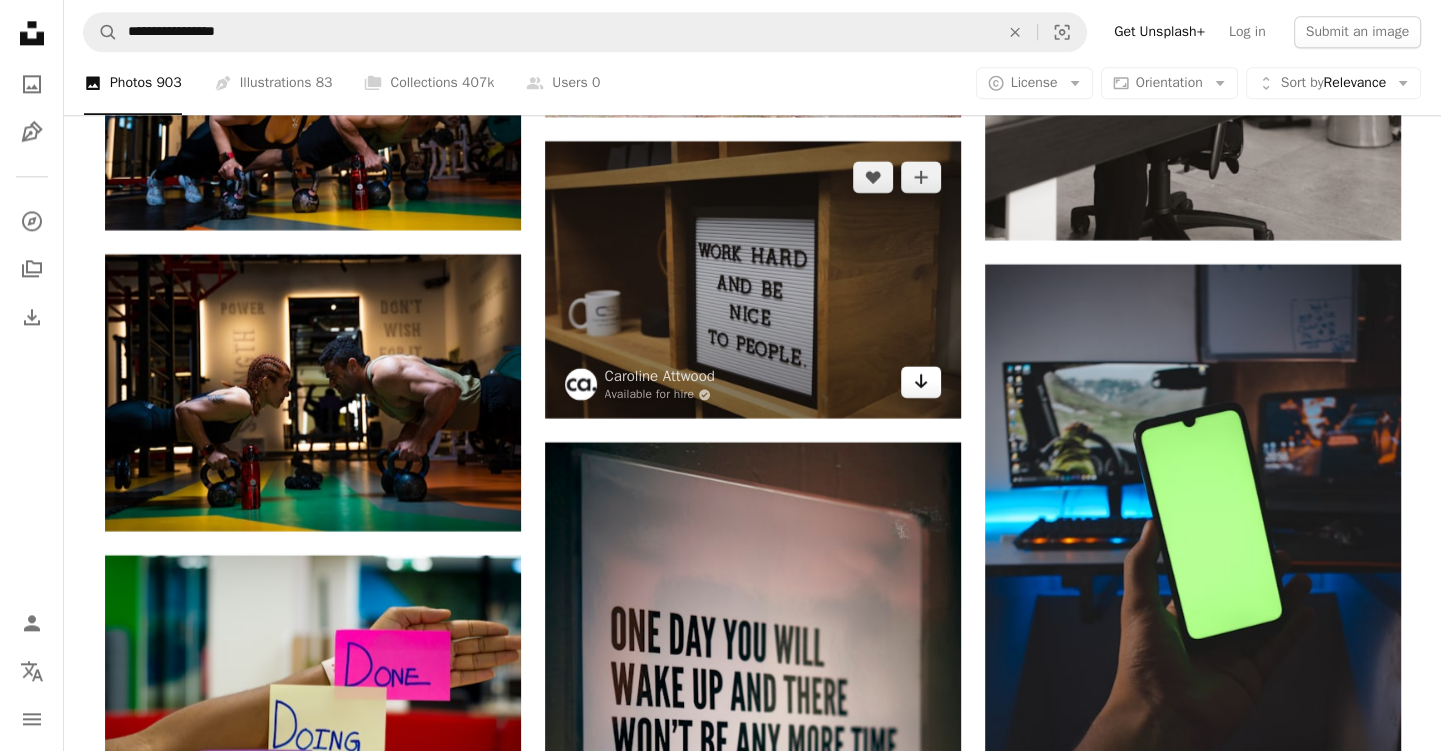 click on "Arrow pointing down" 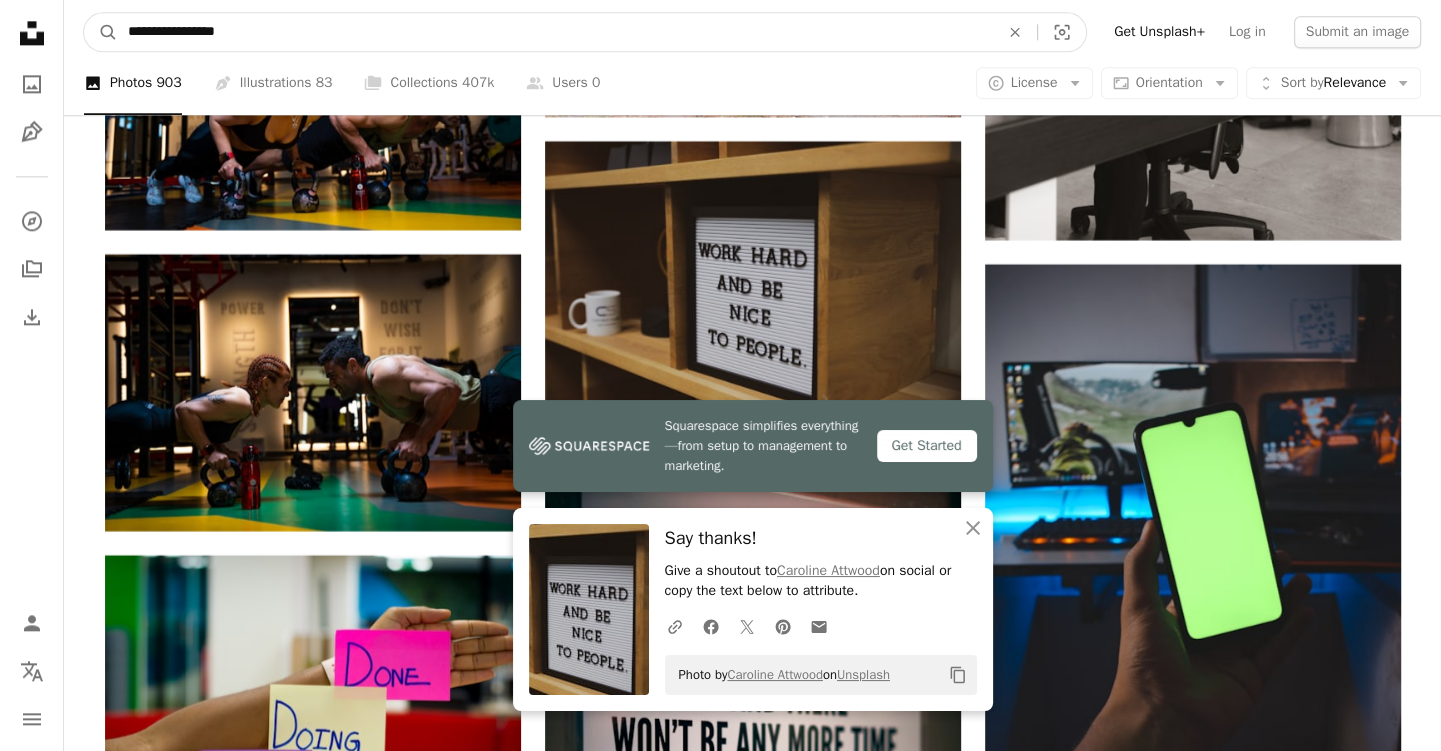 drag, startPoint x: 278, startPoint y: 28, endPoint x: 44, endPoint y: 29, distance: 234.00214 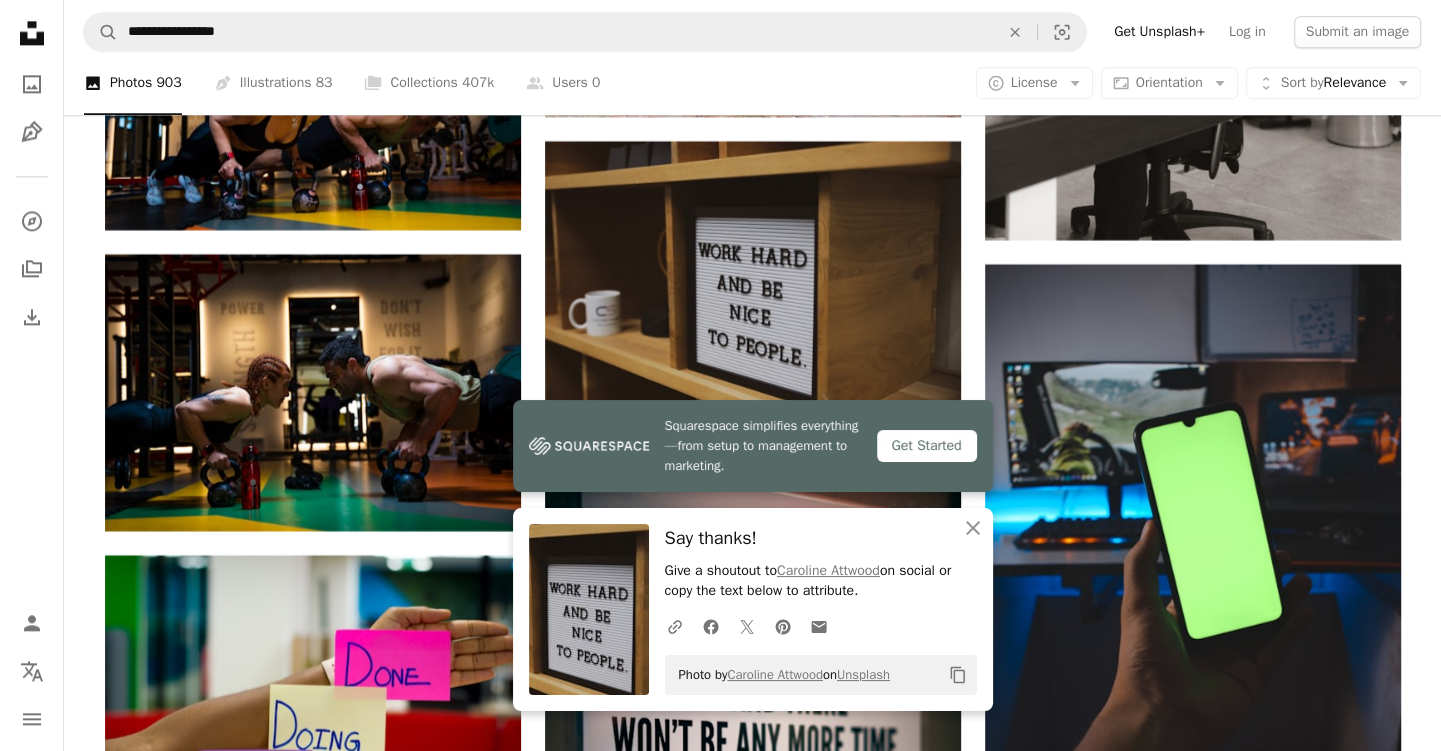click on "Unsplash logo Unsplash Home" 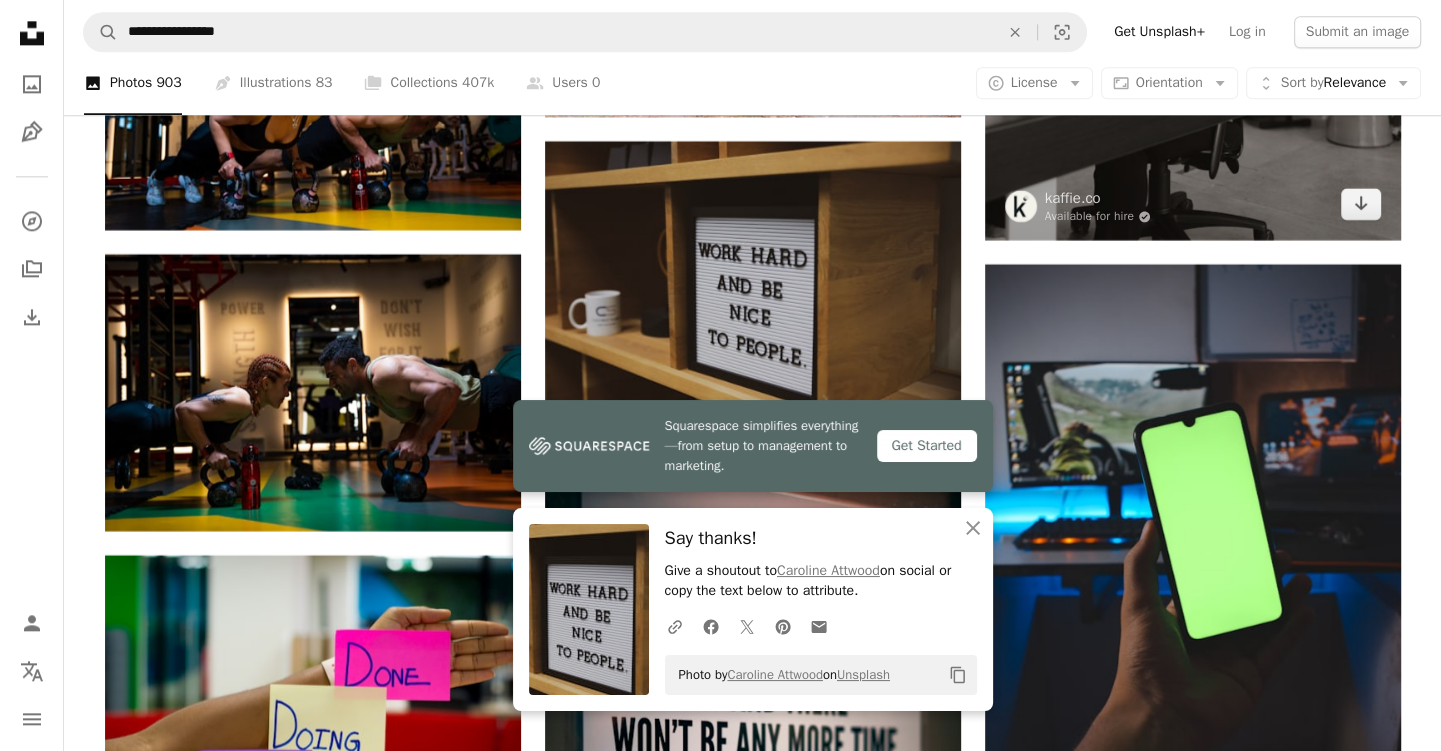 scroll, scrollTop: 0, scrollLeft: 0, axis: both 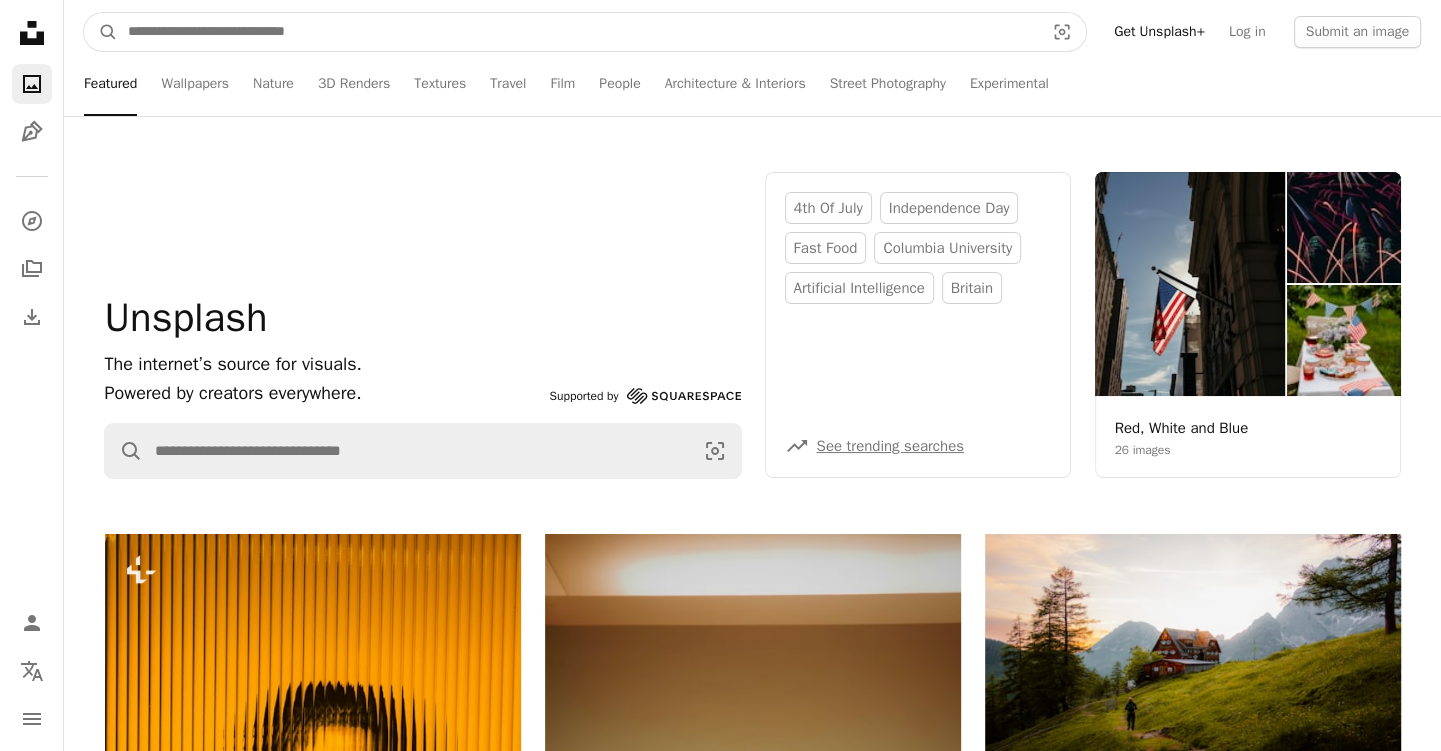 click at bounding box center [578, 32] 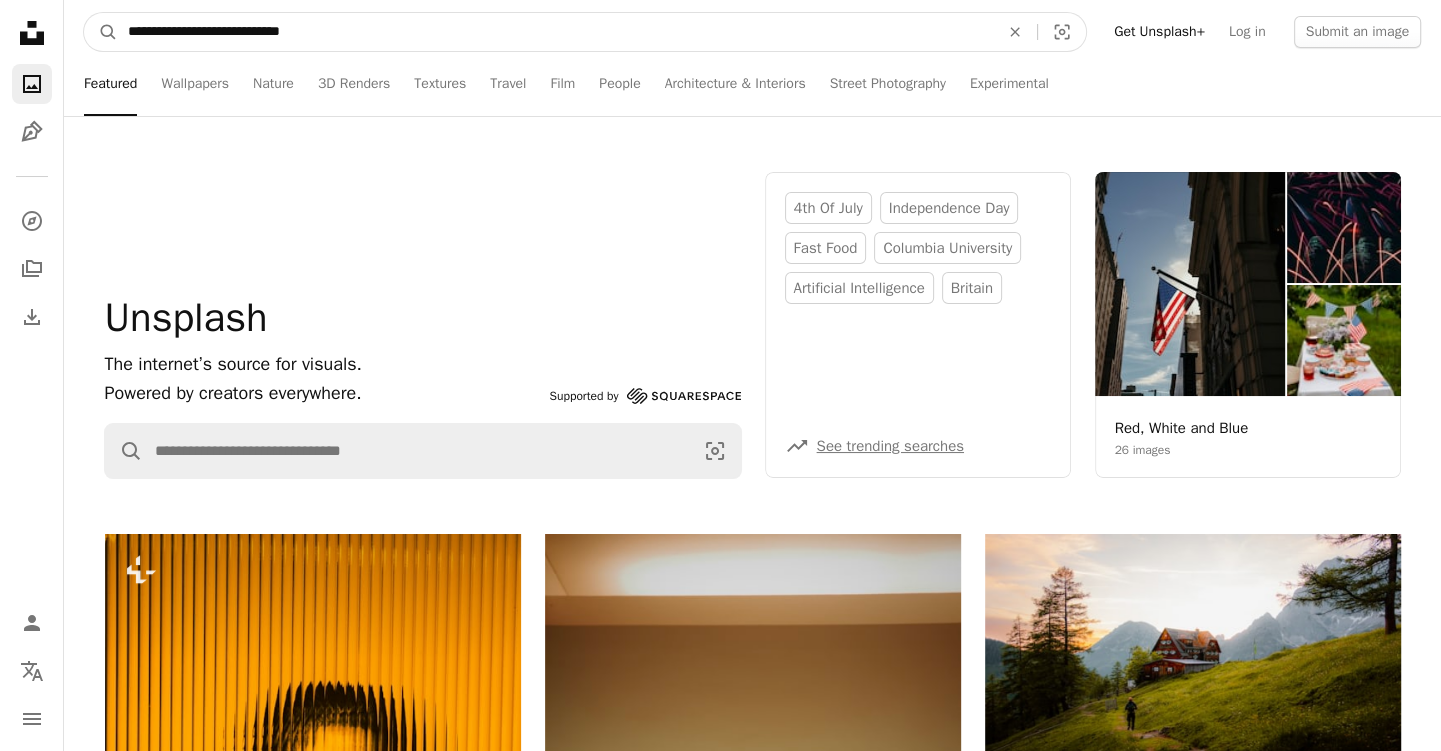 type on "**********" 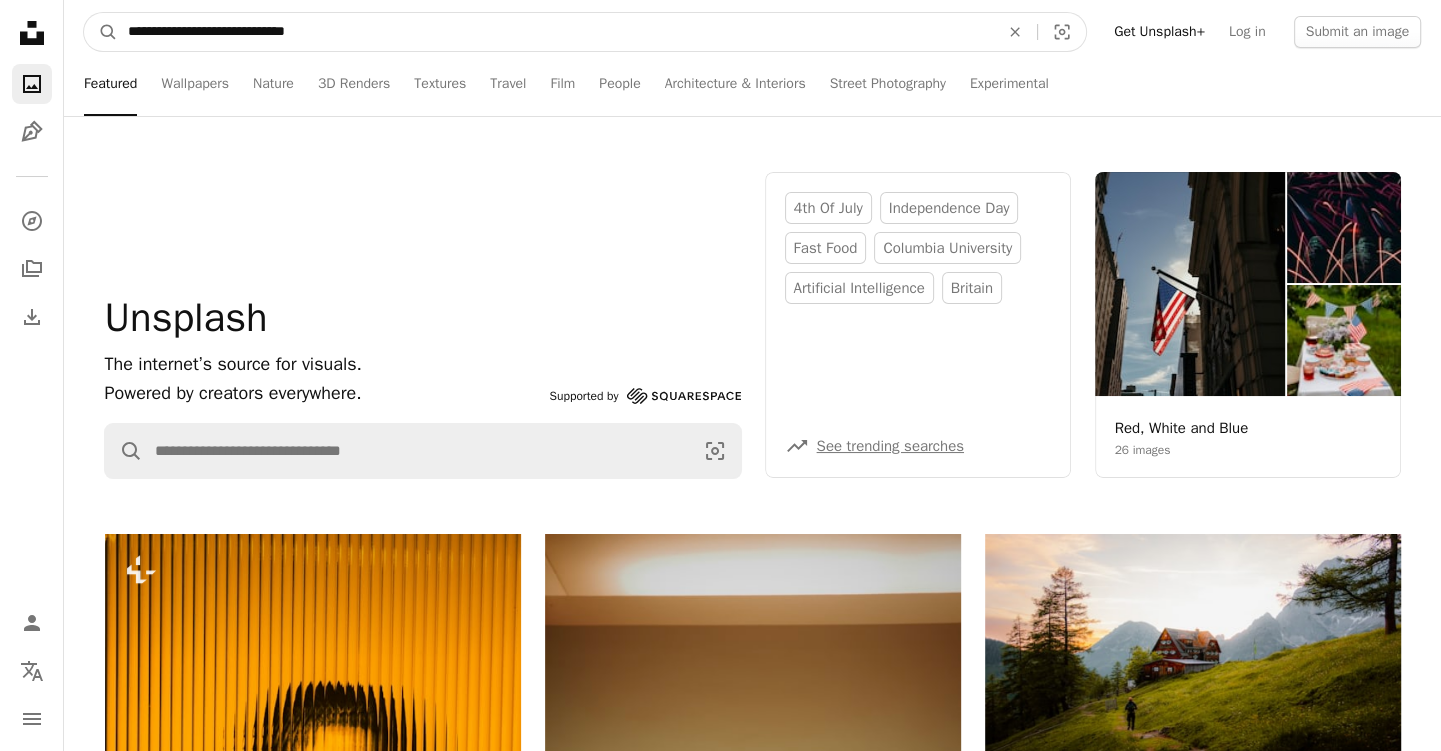 click on "A magnifying glass" at bounding box center [101, 32] 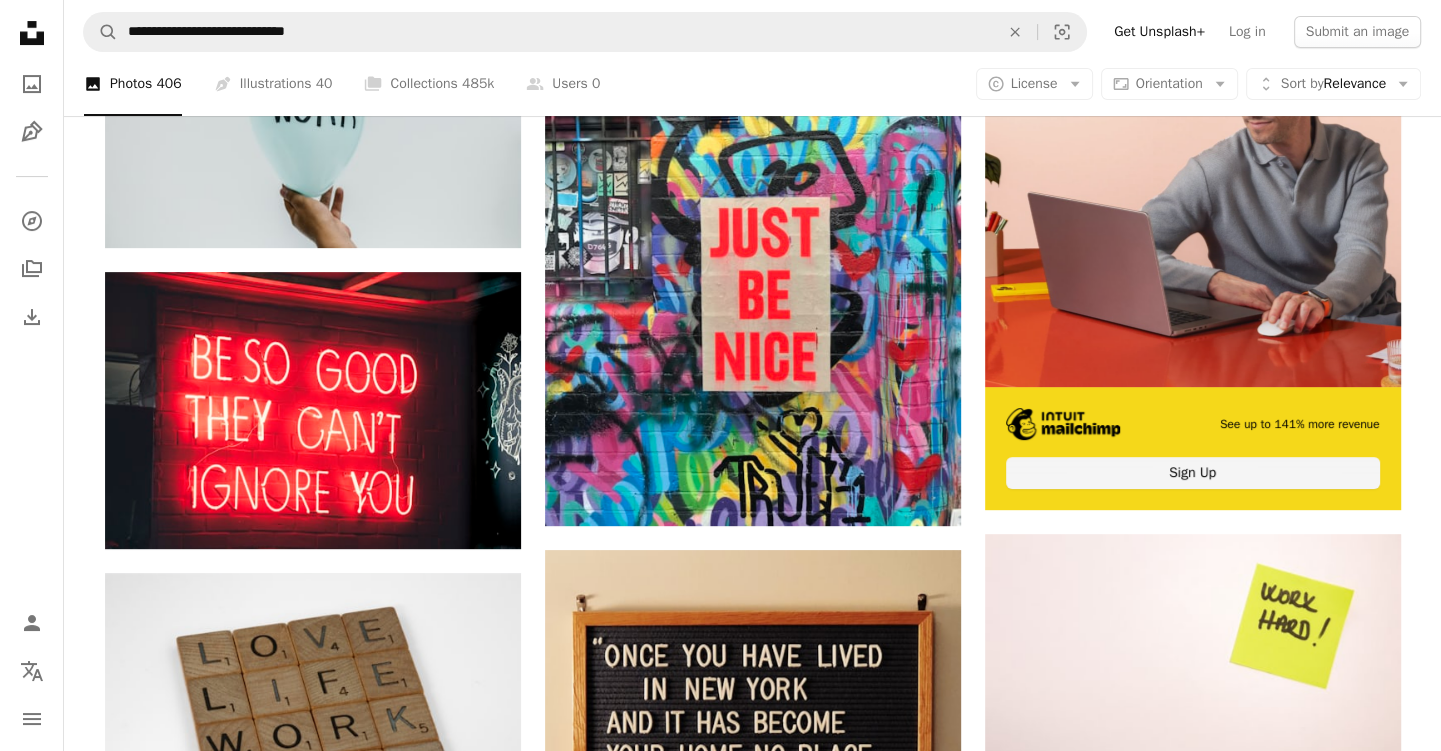scroll, scrollTop: 1161, scrollLeft: 0, axis: vertical 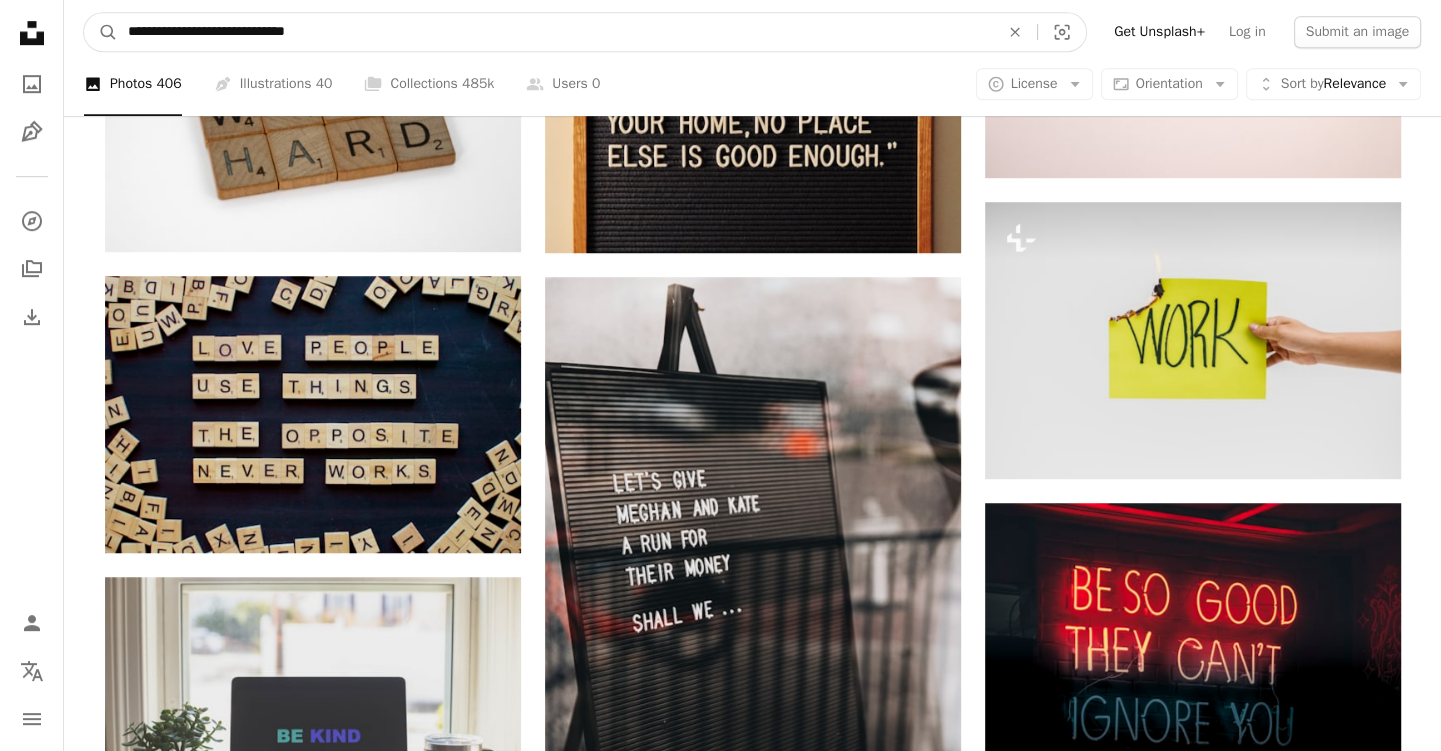 drag, startPoint x: 345, startPoint y: 38, endPoint x: 58, endPoint y: 27, distance: 287.21072 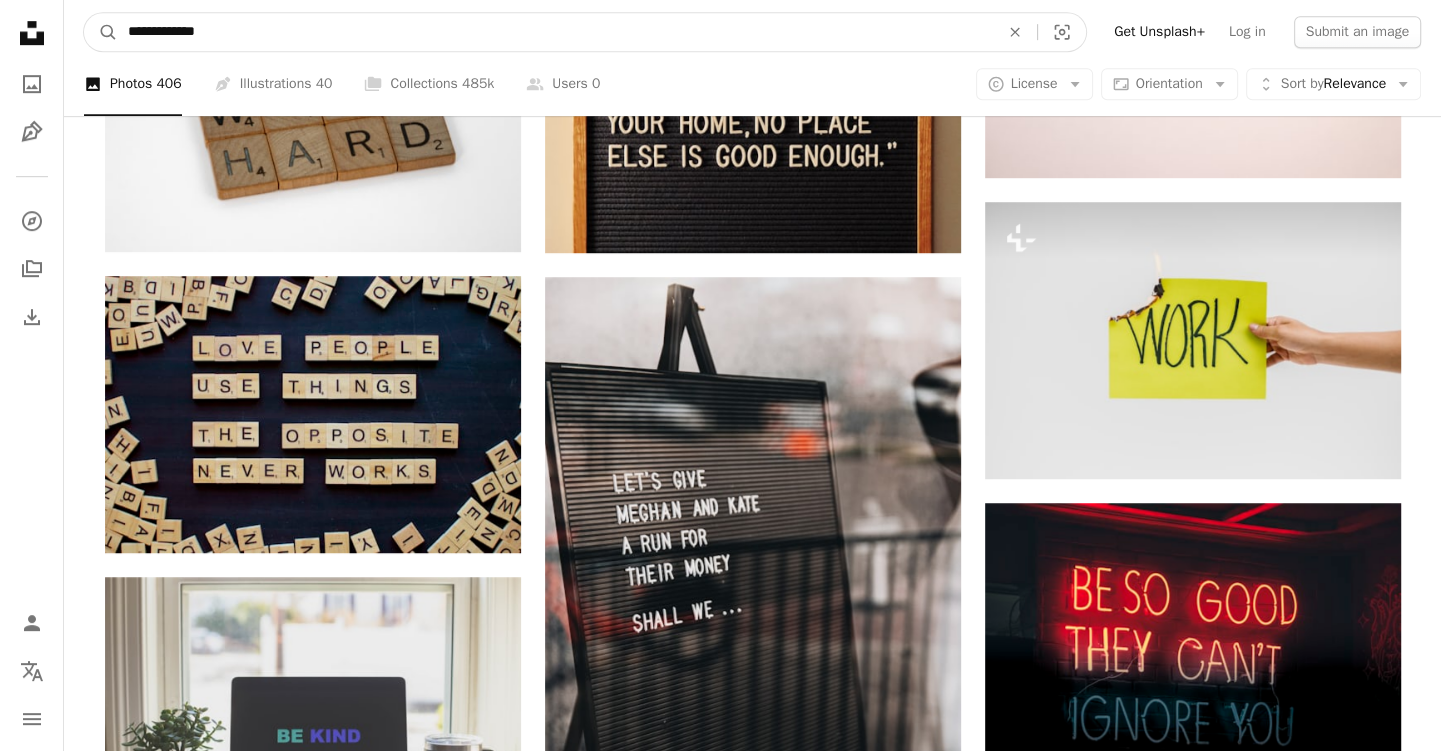type on "**********" 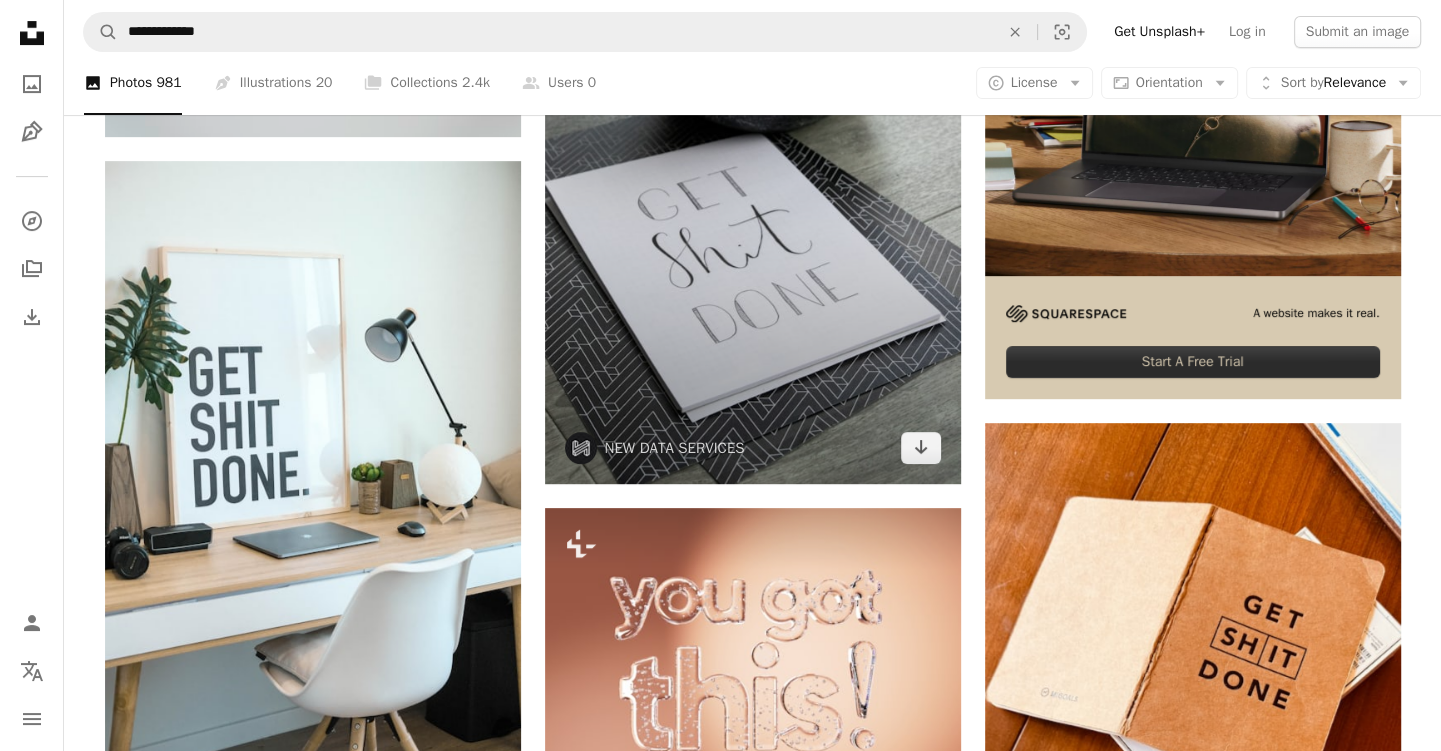 scroll, scrollTop: 739, scrollLeft: 0, axis: vertical 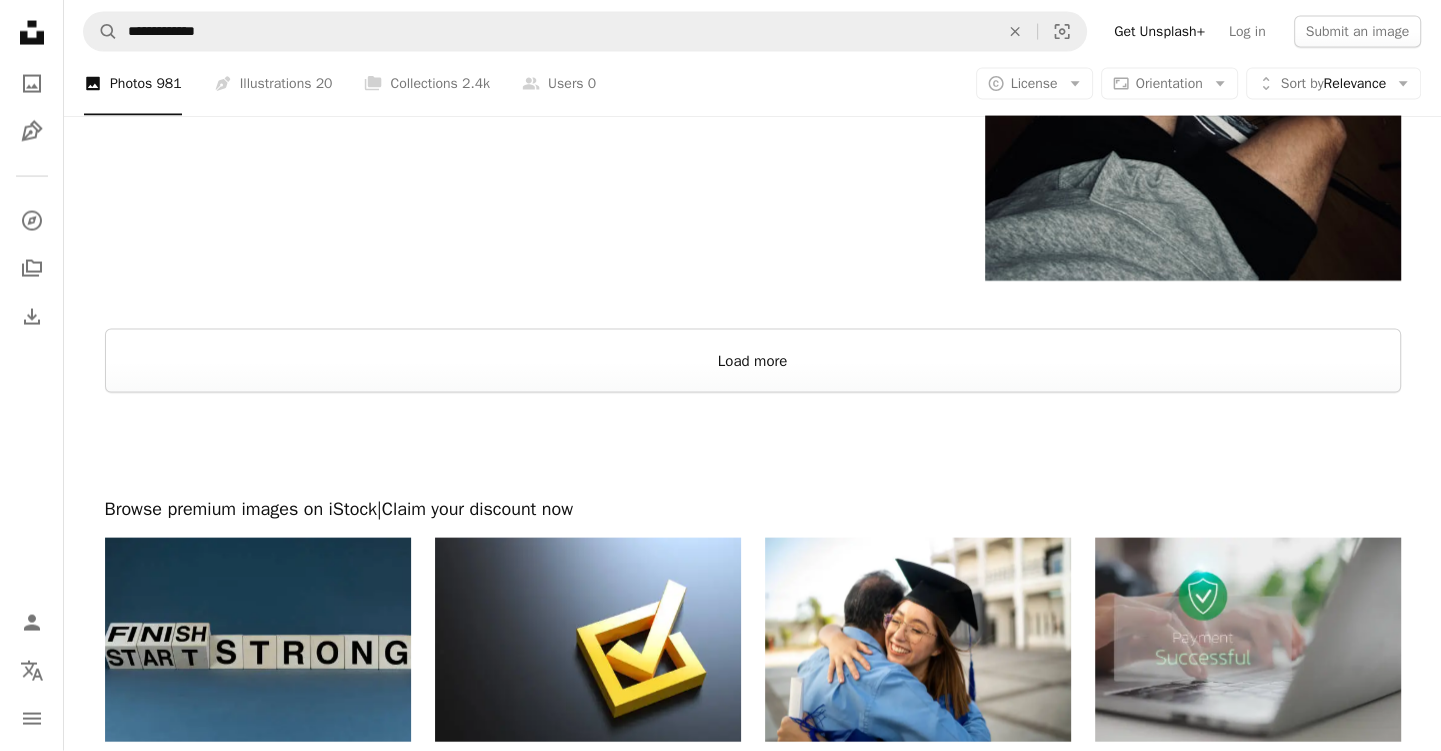 click on "Load more" at bounding box center [753, 361] 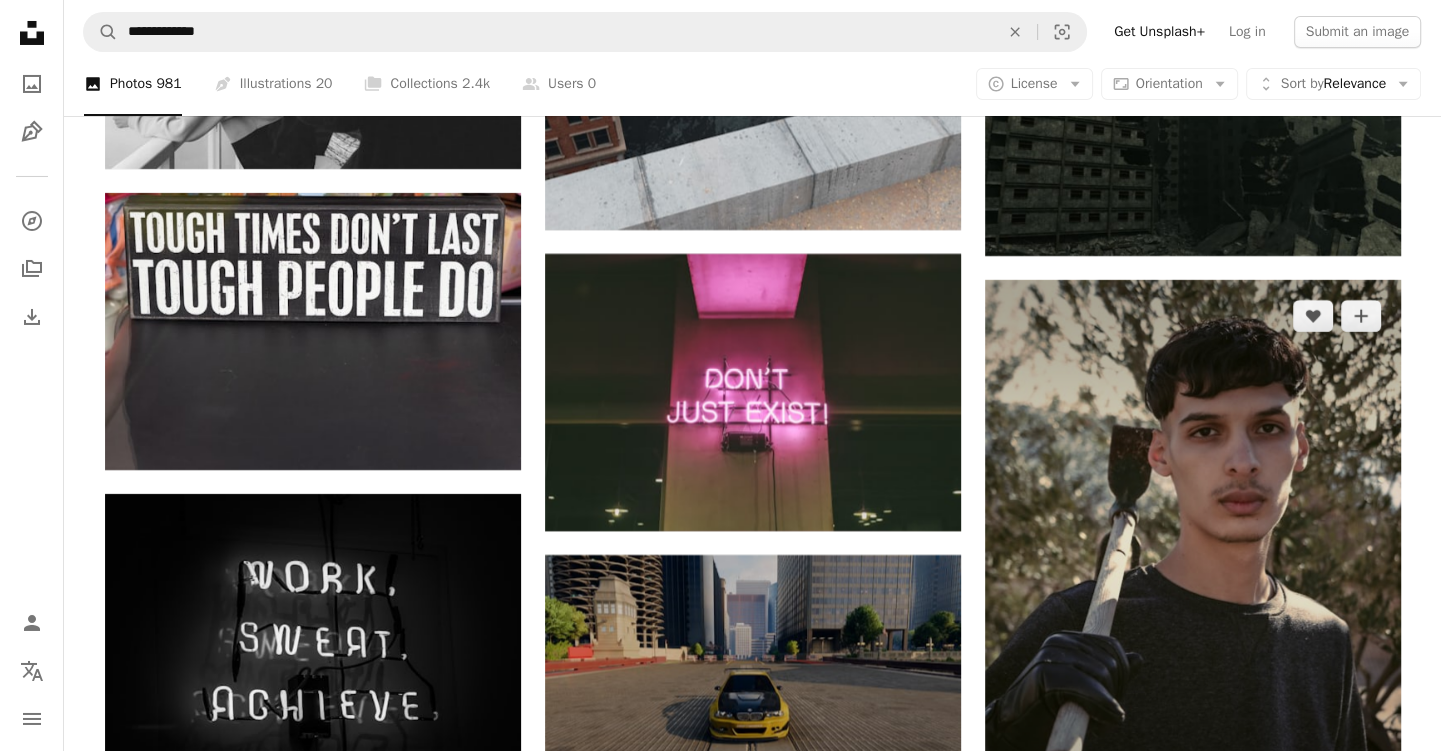 scroll, scrollTop: 7392, scrollLeft: 0, axis: vertical 